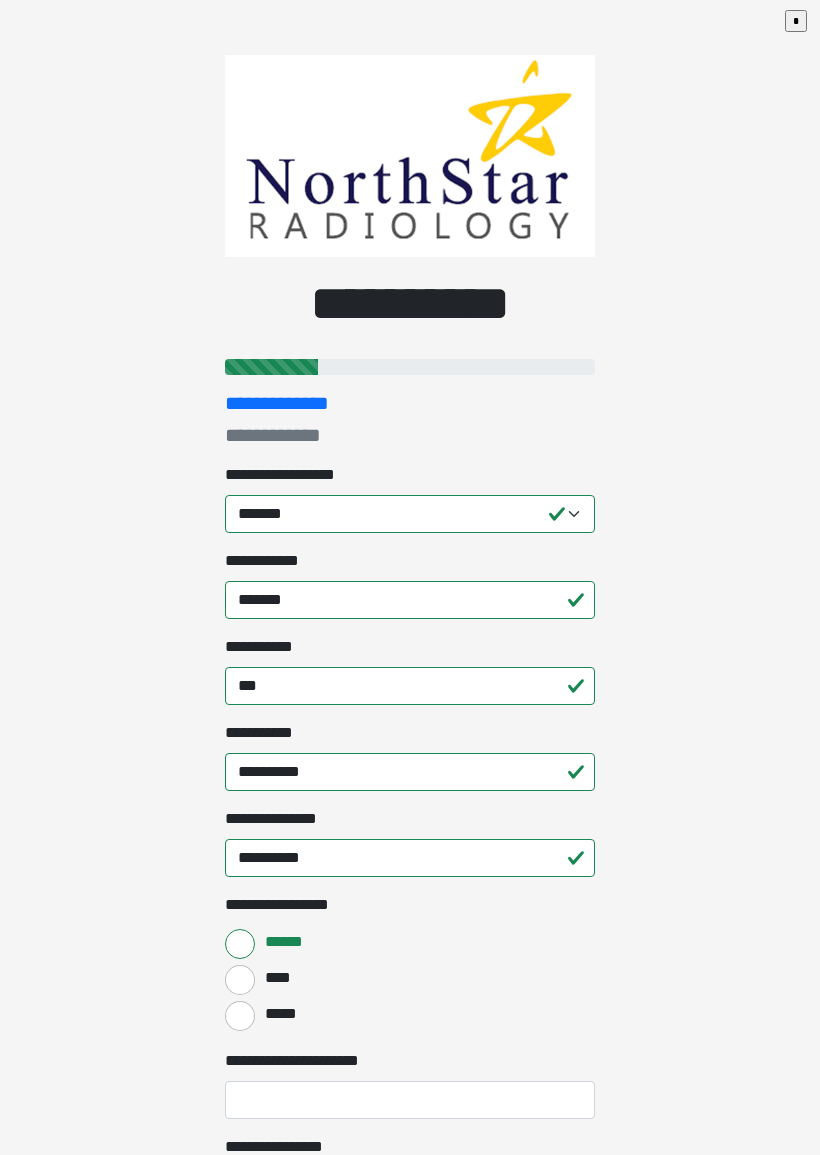 select on "*******" 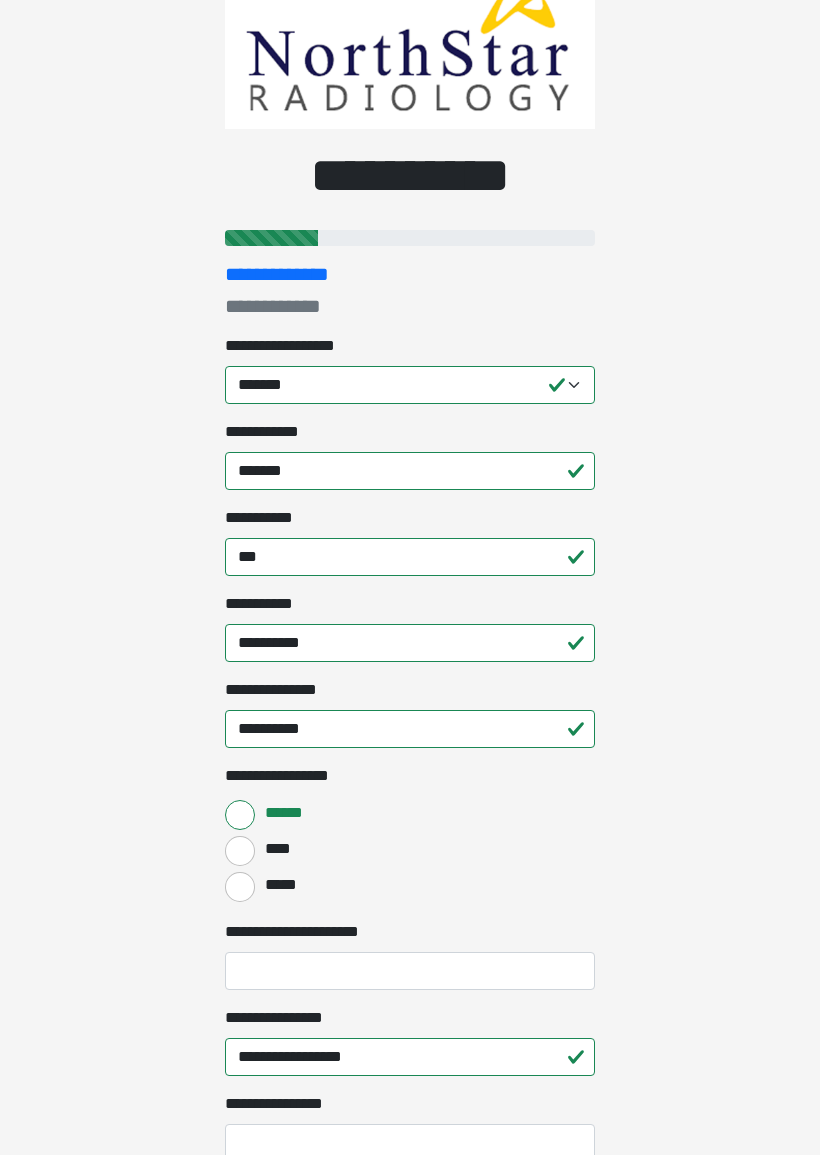 scroll, scrollTop: 0, scrollLeft: 0, axis: both 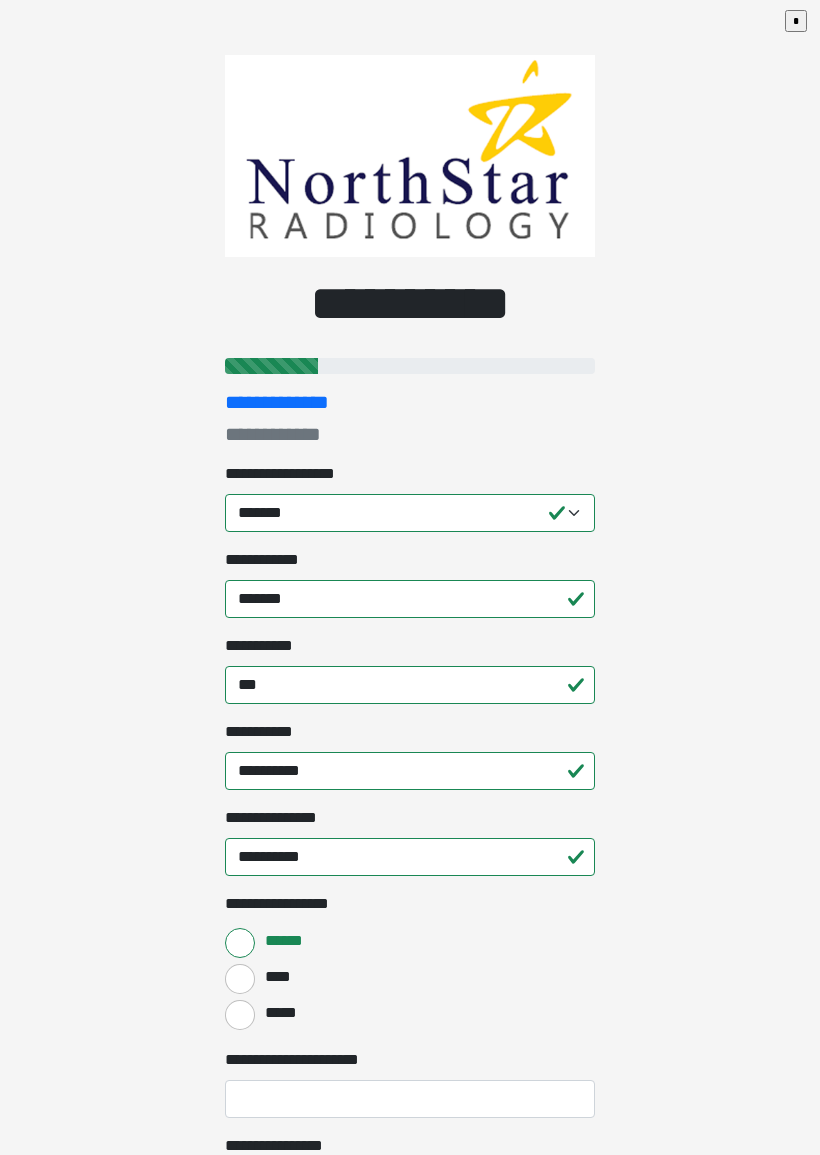 click on "**********" at bounding box center (410, 577) 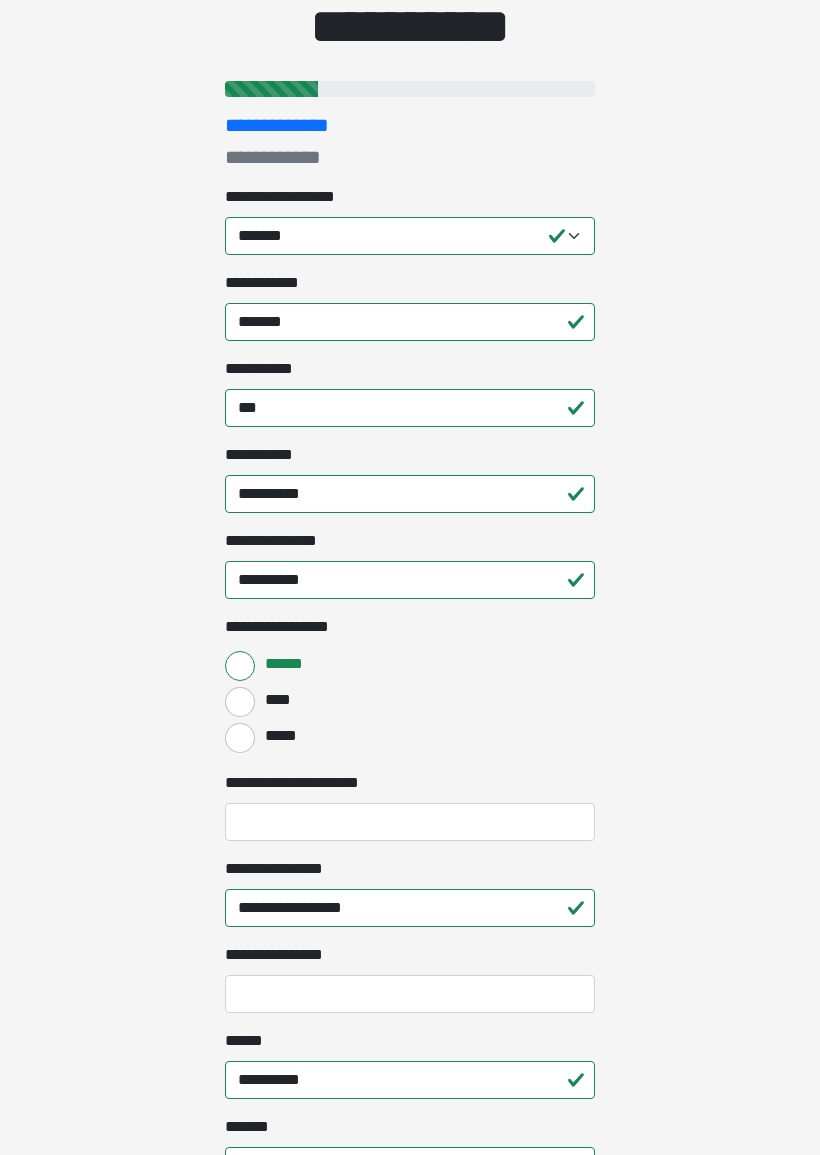 scroll, scrollTop: 301, scrollLeft: 0, axis: vertical 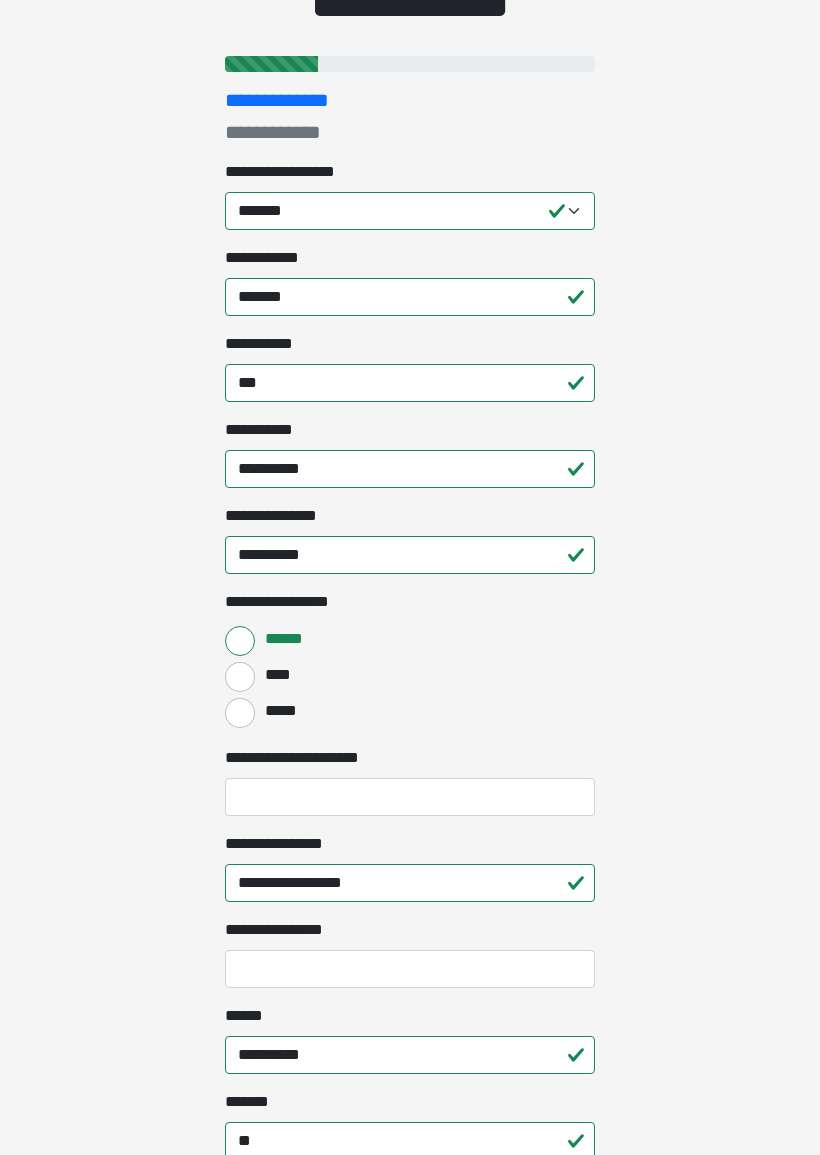 click on "**********" at bounding box center [410, 970] 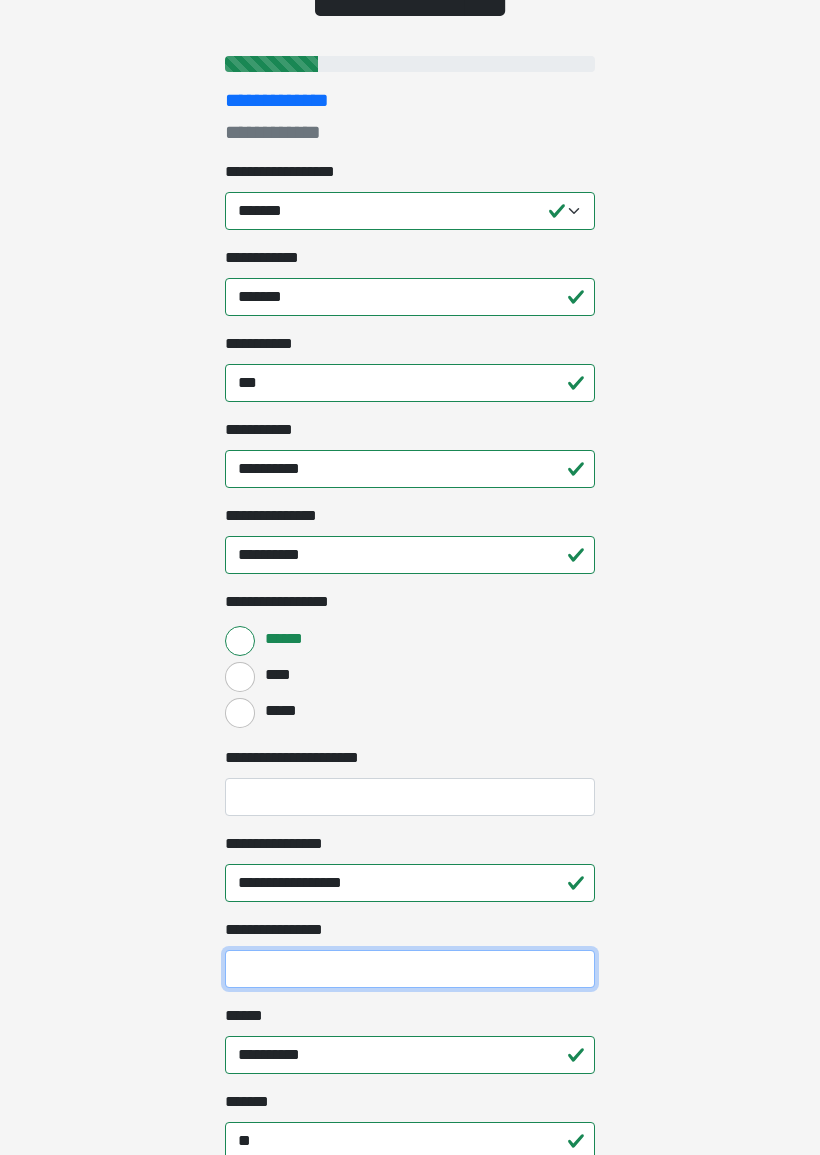 scroll, scrollTop: 513, scrollLeft: 0, axis: vertical 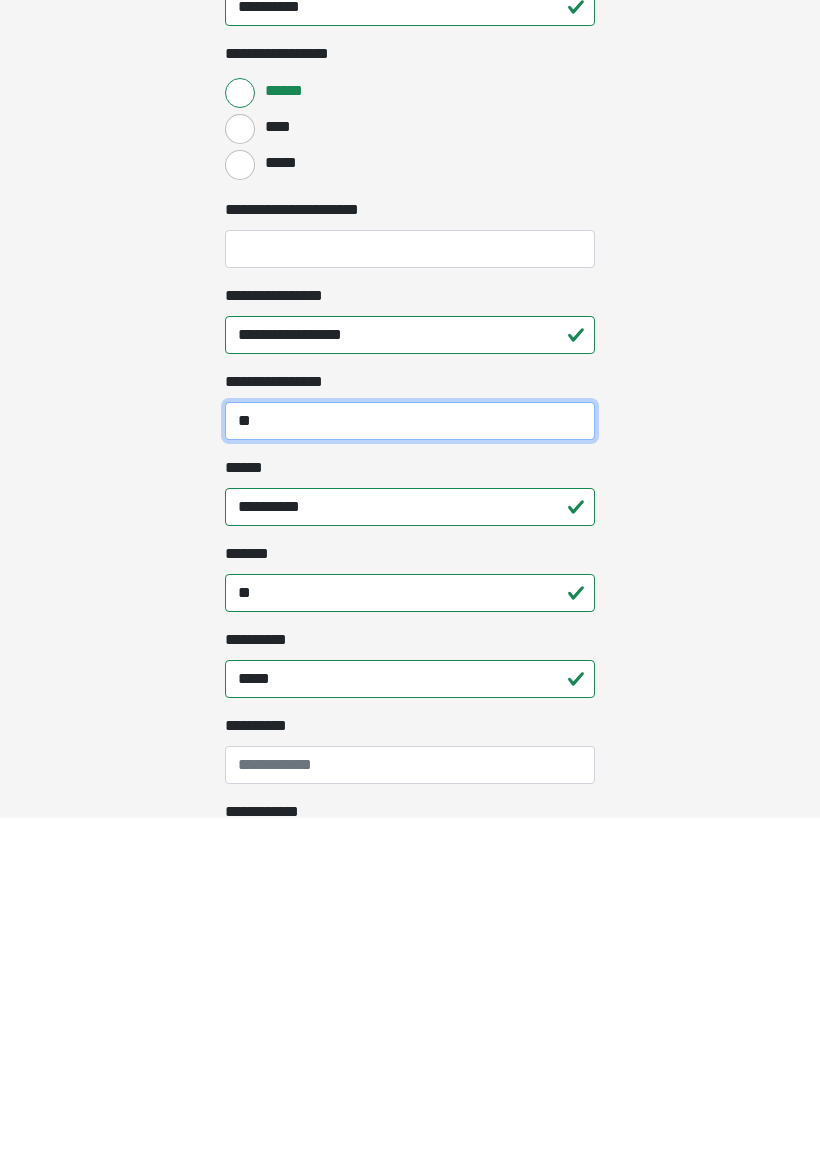 type on "*" 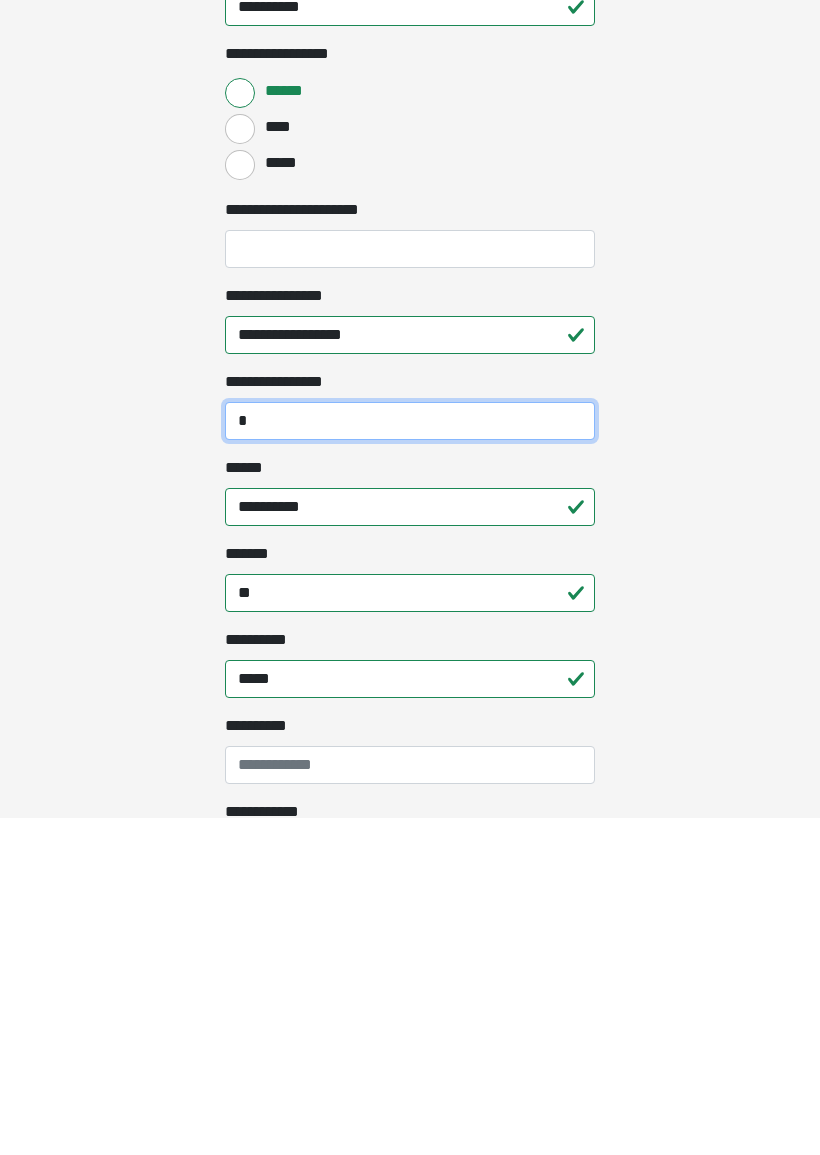 type 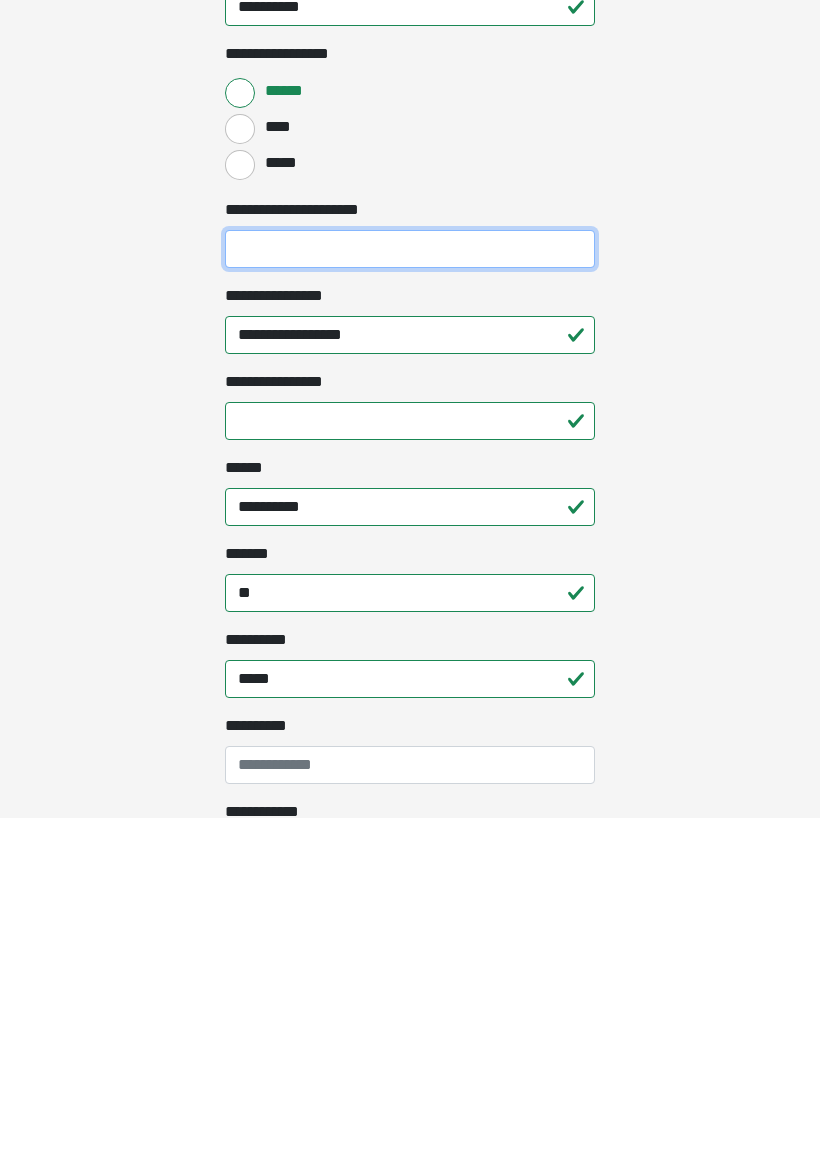 click on "**********" at bounding box center (410, 586) 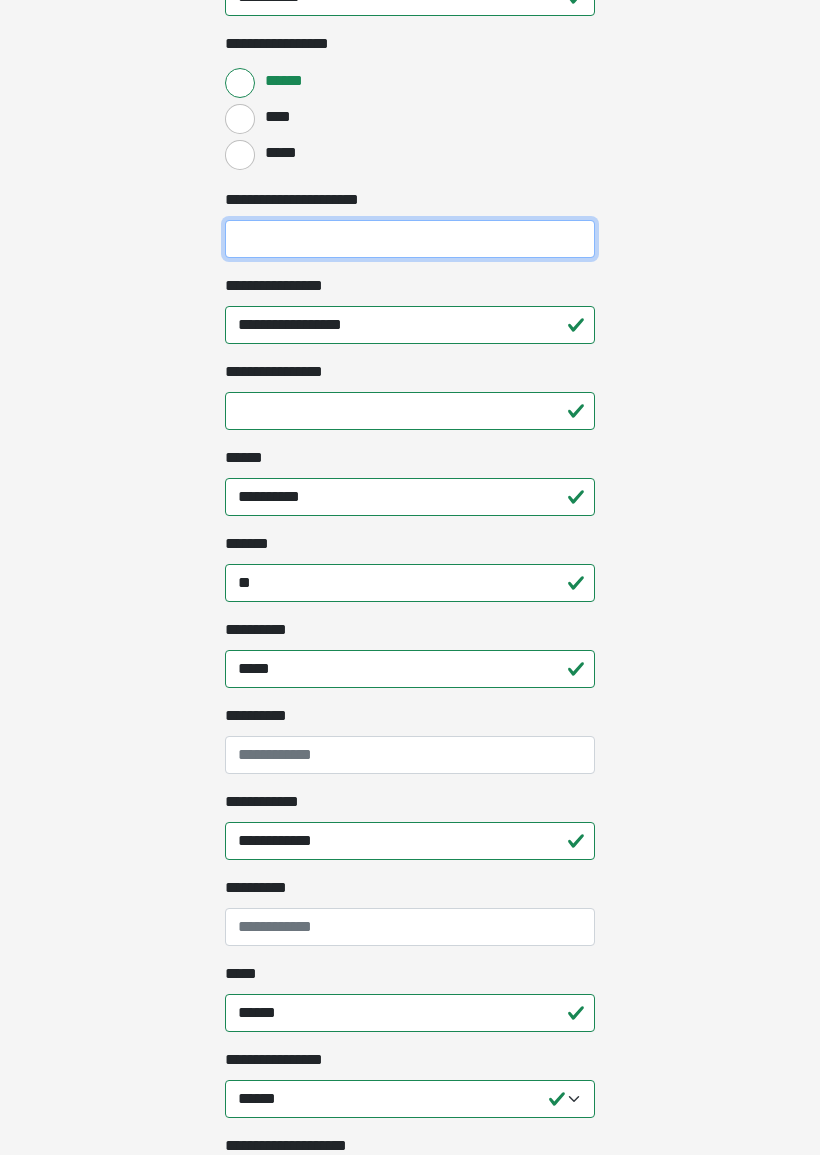 scroll, scrollTop: 836, scrollLeft: 0, axis: vertical 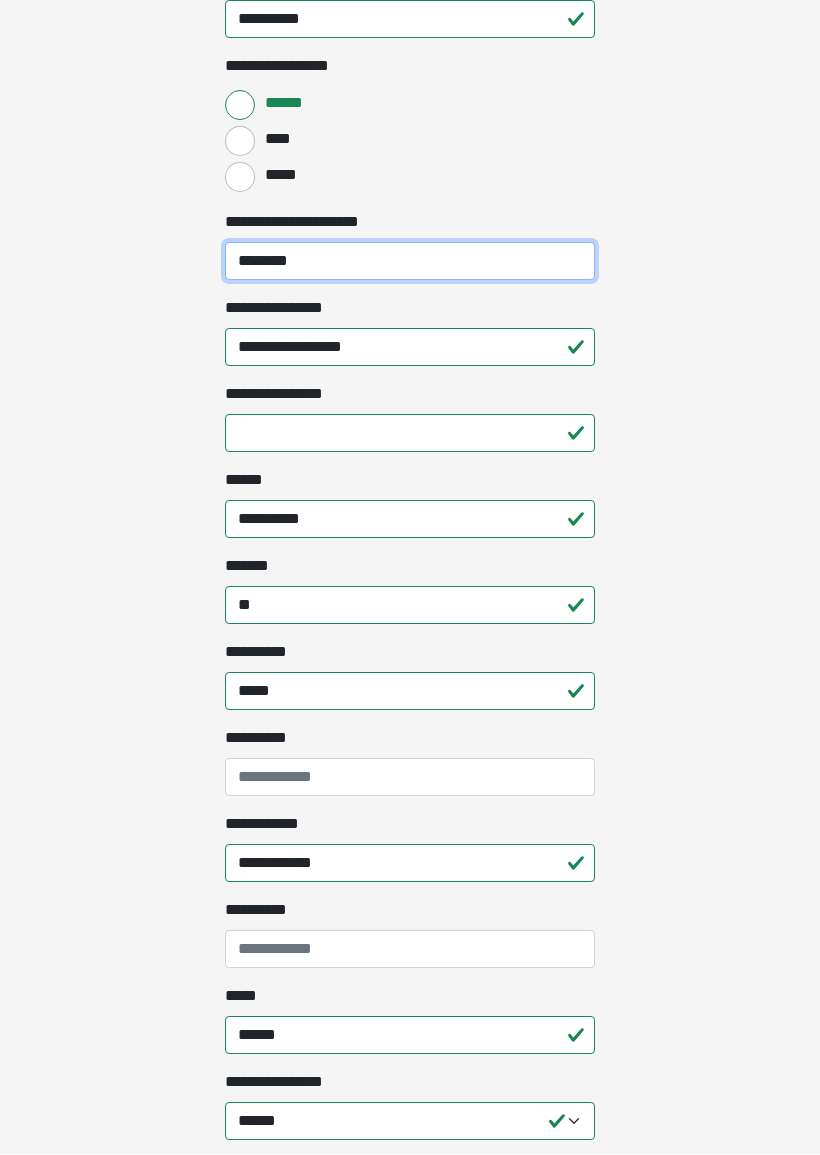type on "*********" 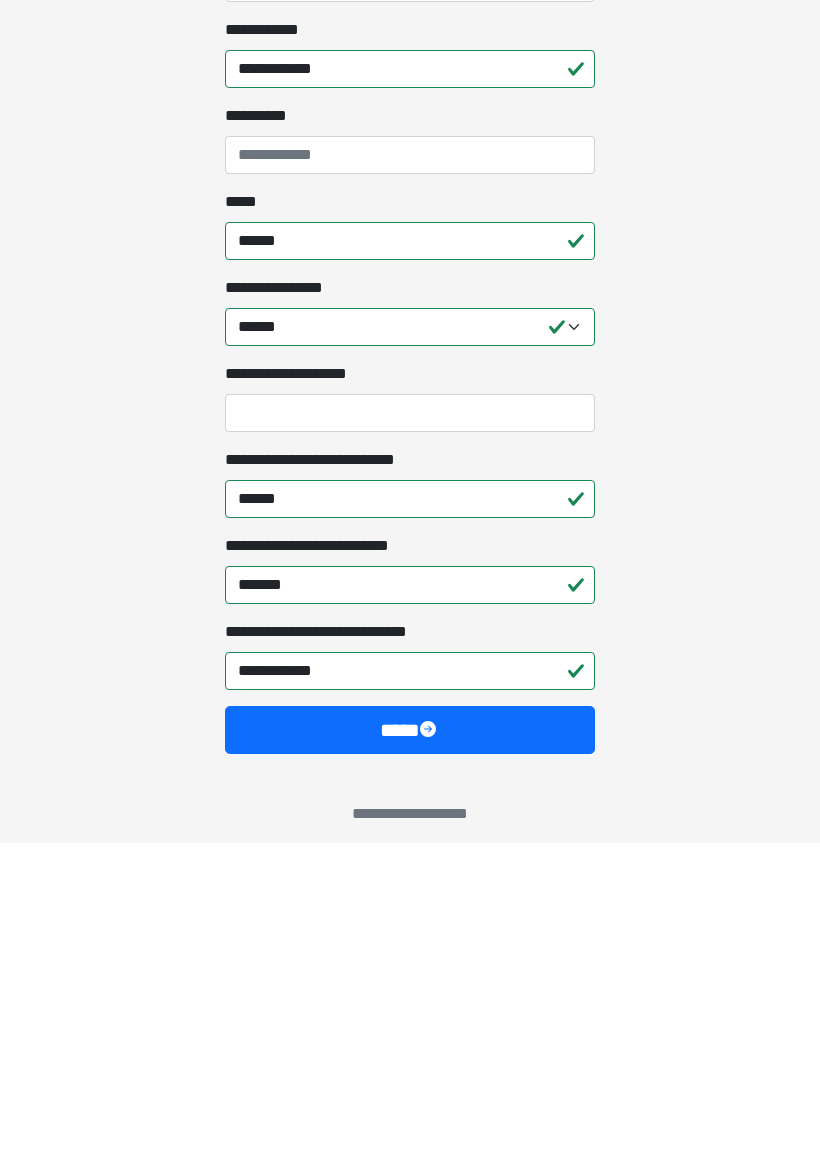 scroll, scrollTop: 1334, scrollLeft: 0, axis: vertical 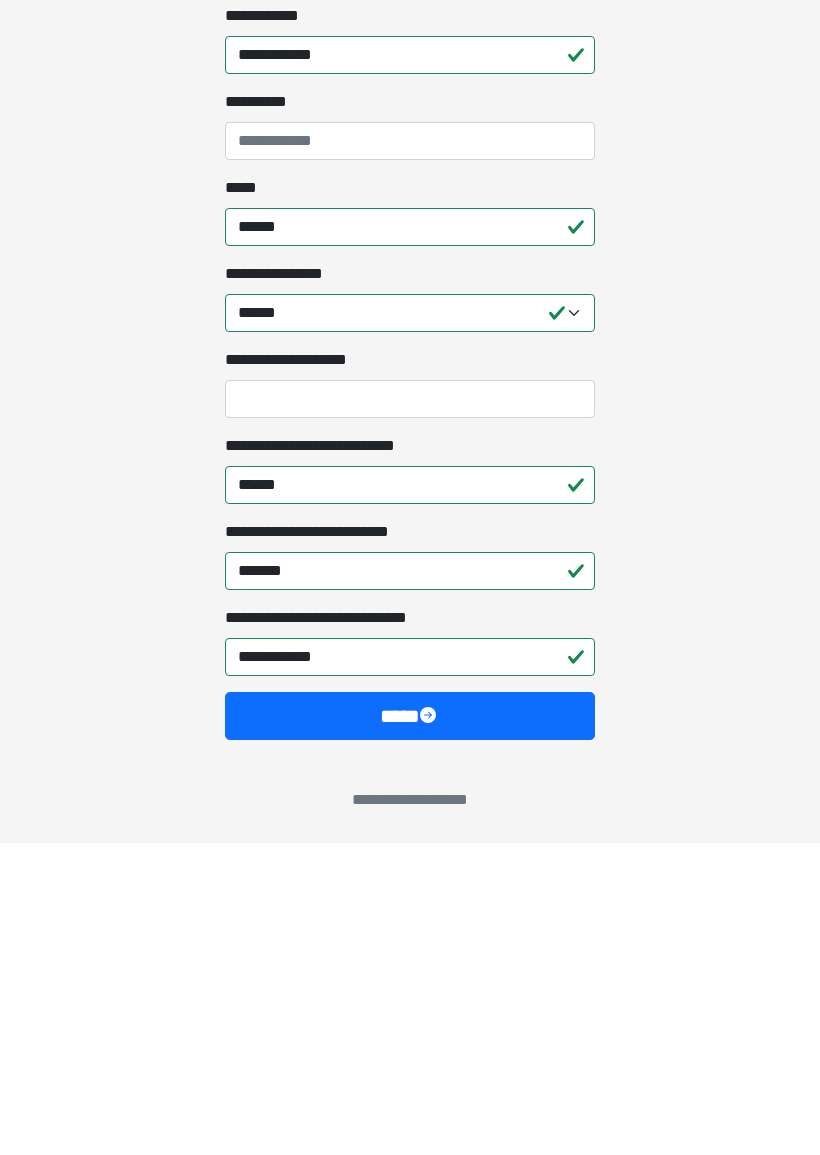 click on "****" at bounding box center (410, 1028) 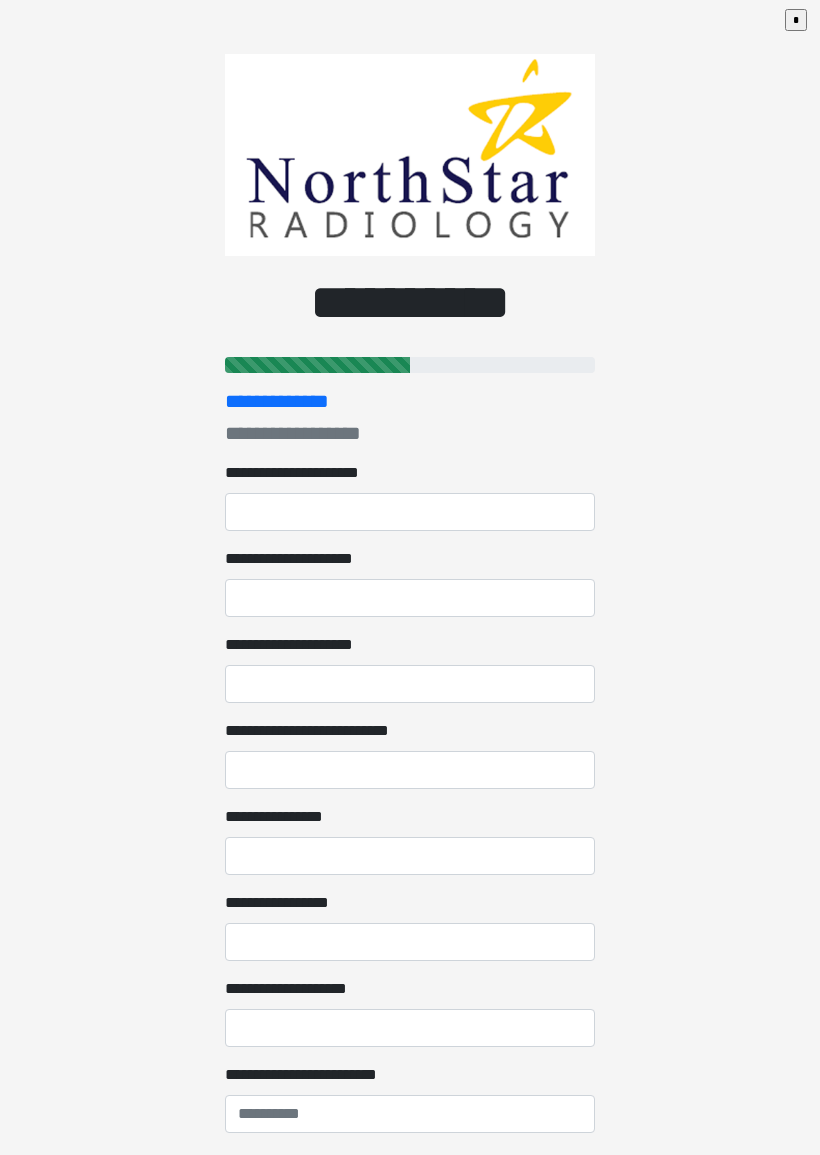 scroll, scrollTop: 0, scrollLeft: 0, axis: both 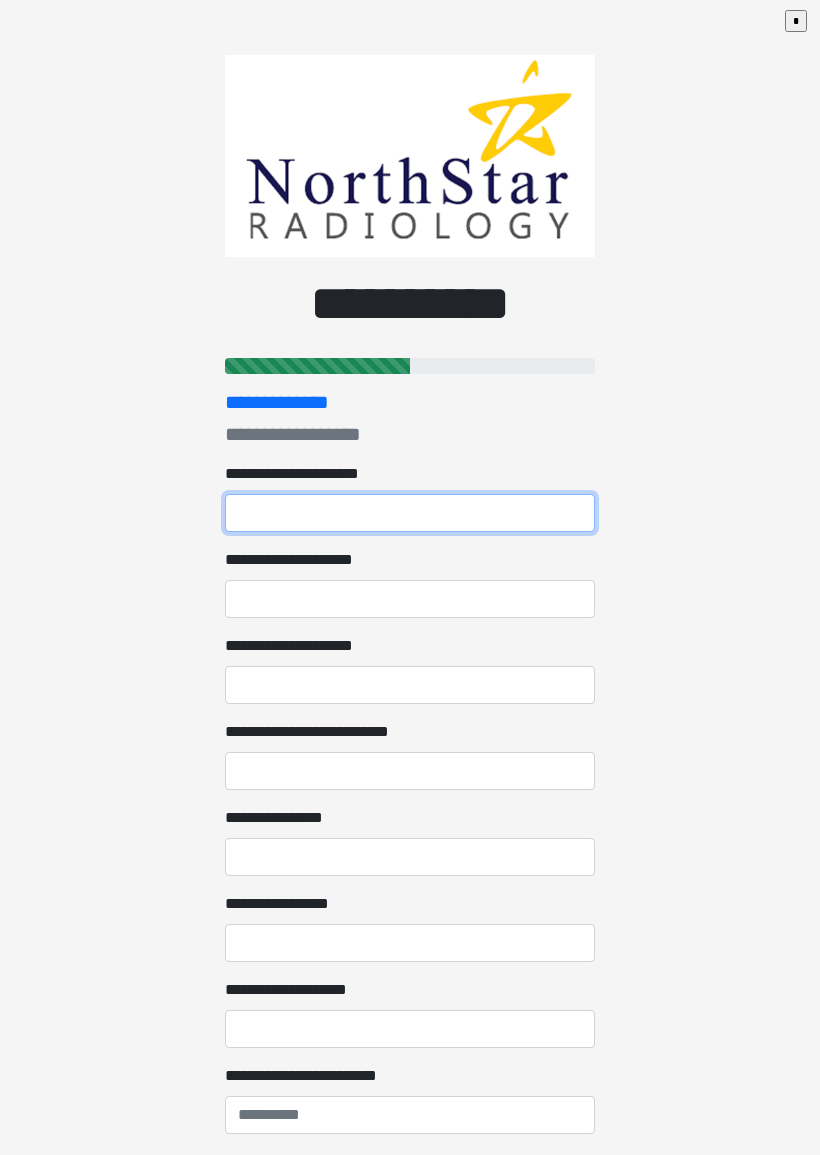 click on "**********" at bounding box center (410, 513) 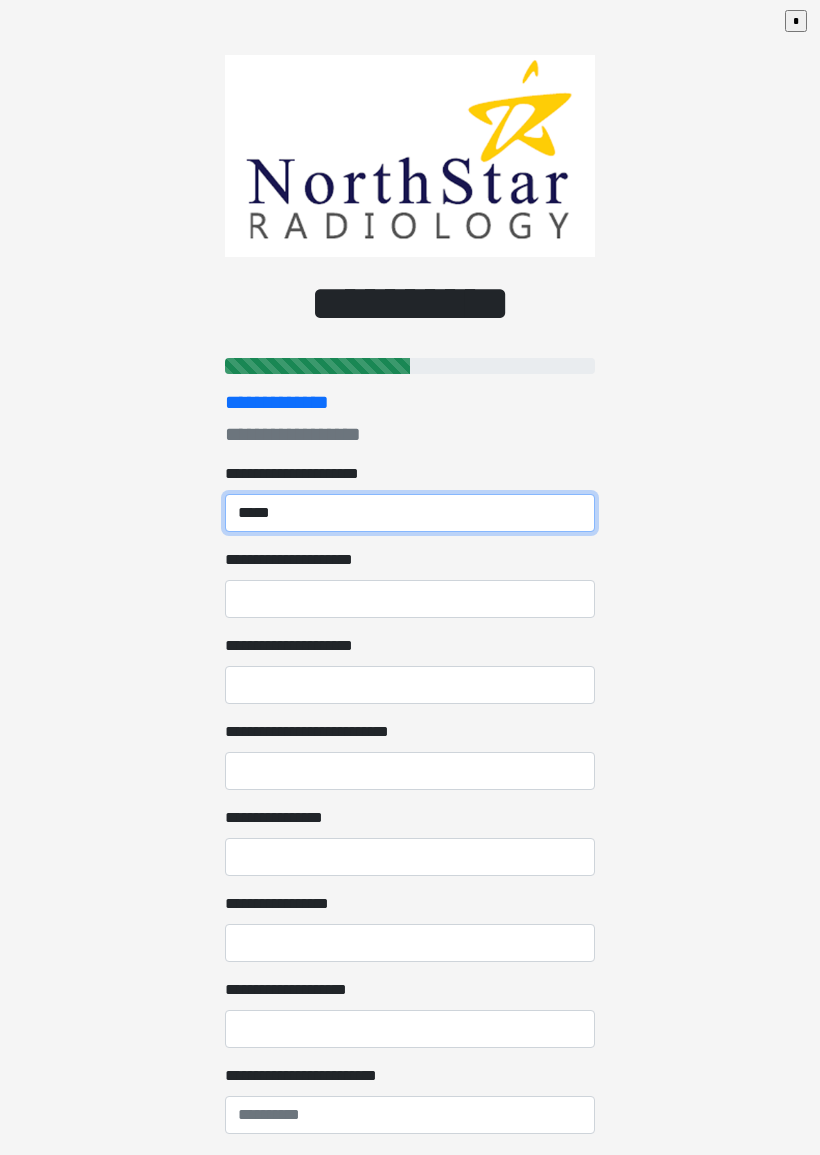 type on "*****" 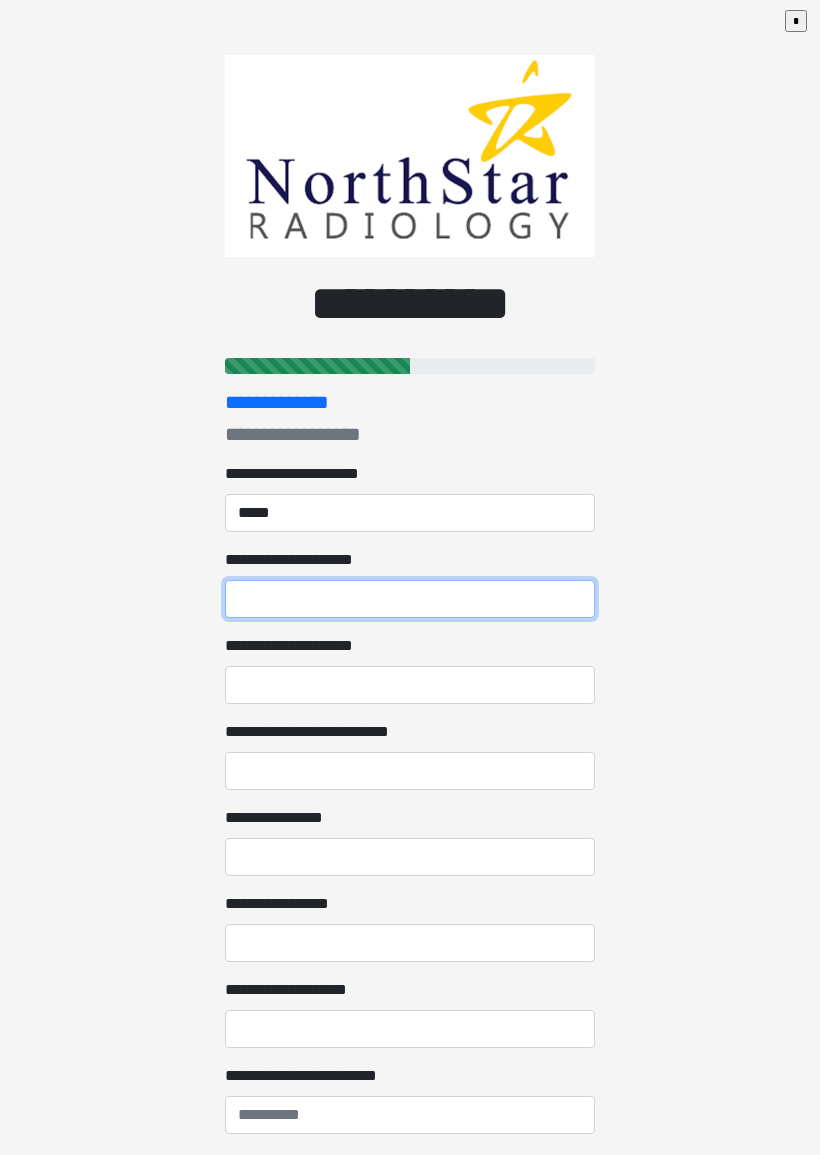 click on "**********" at bounding box center (410, 599) 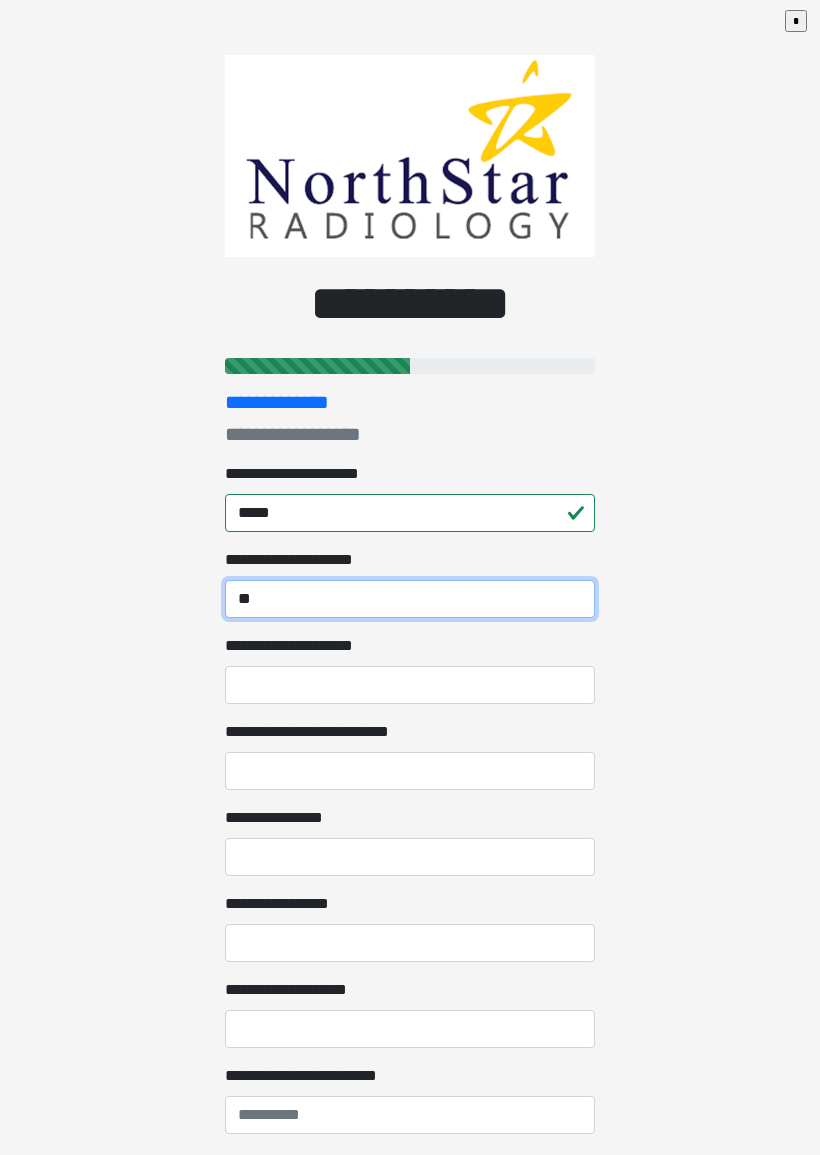 type on "*" 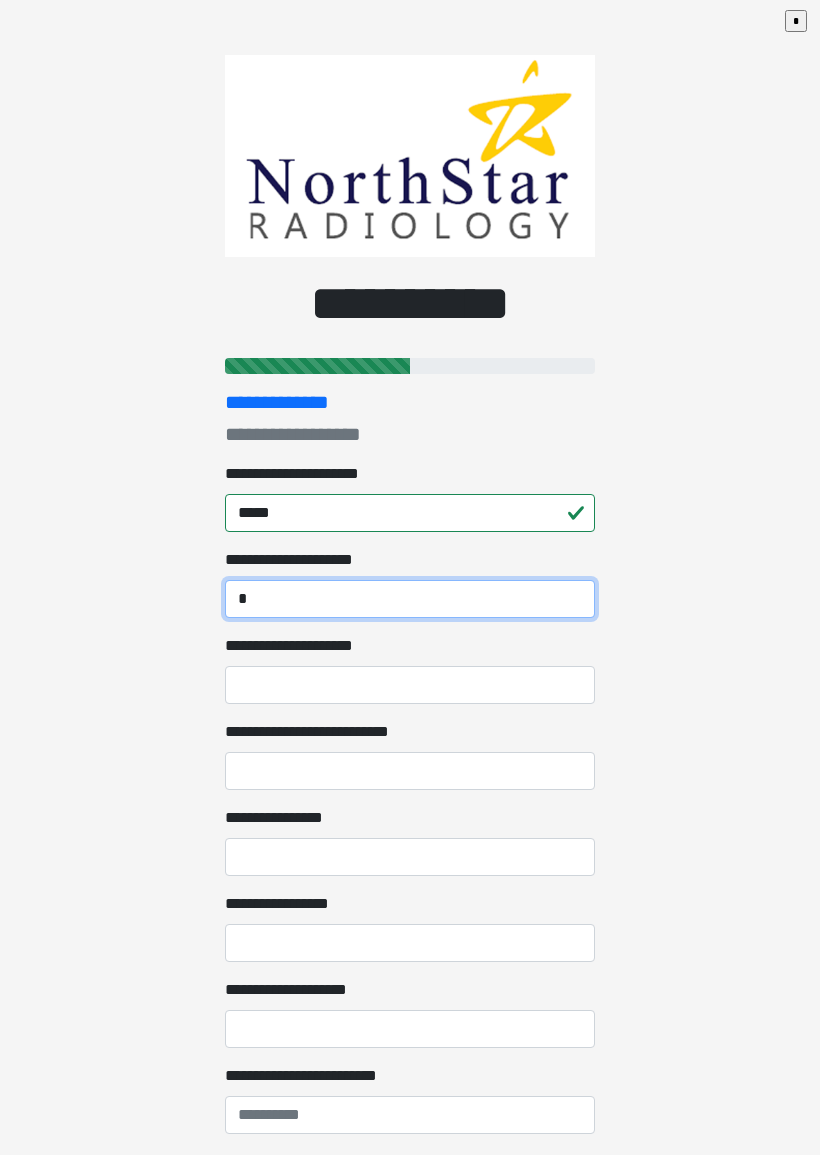 type 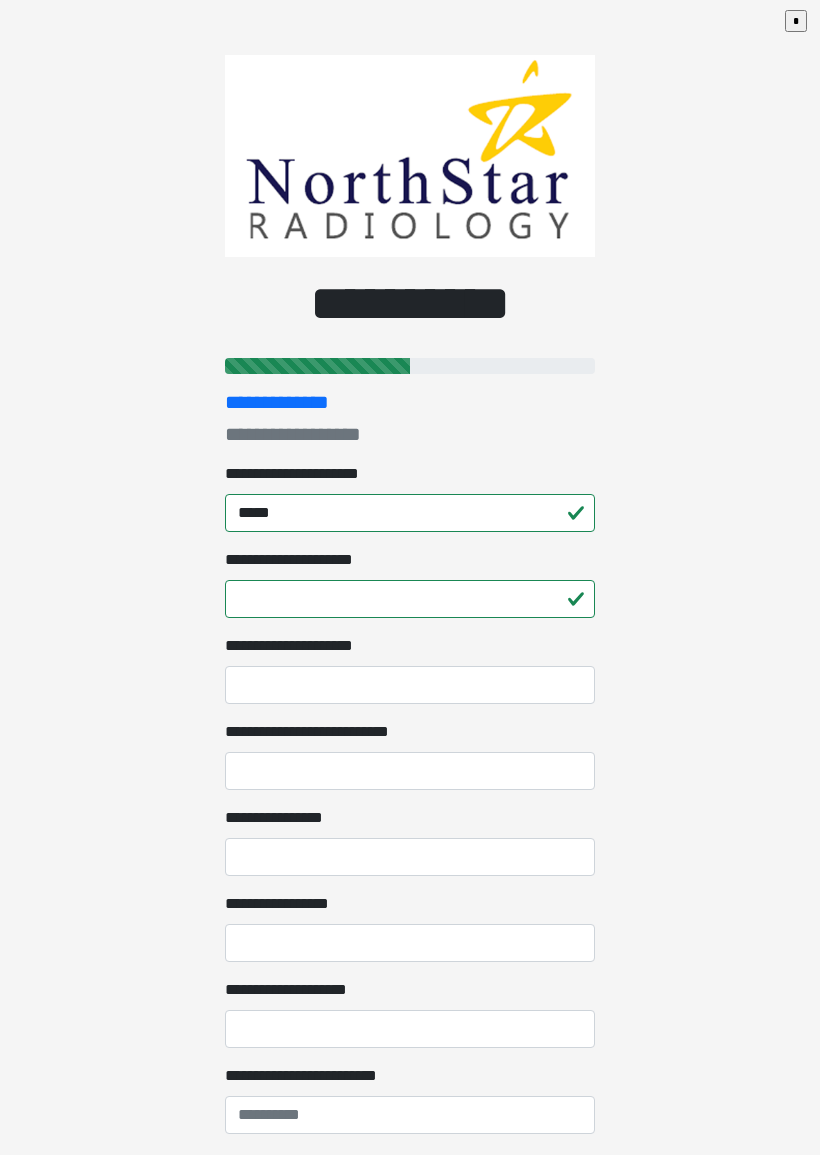 click on "**********" at bounding box center (410, 685) 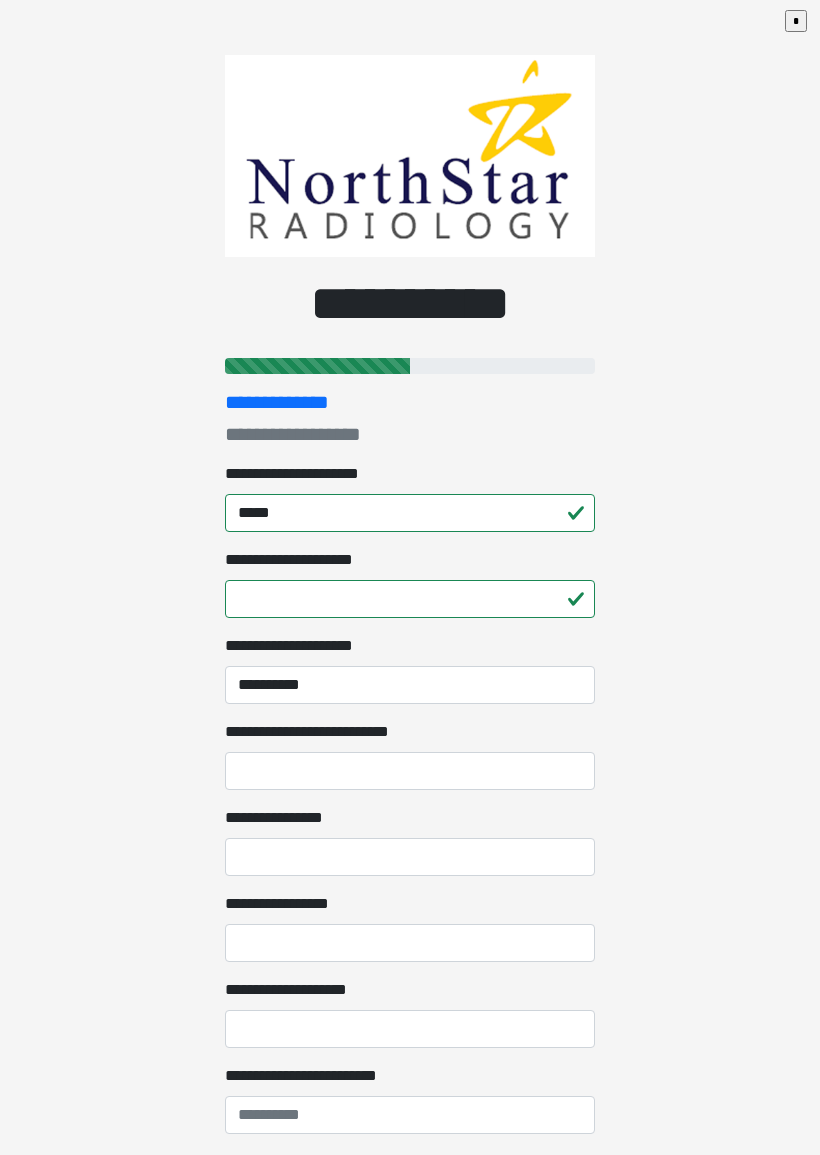 click on "**********" at bounding box center [410, 771] 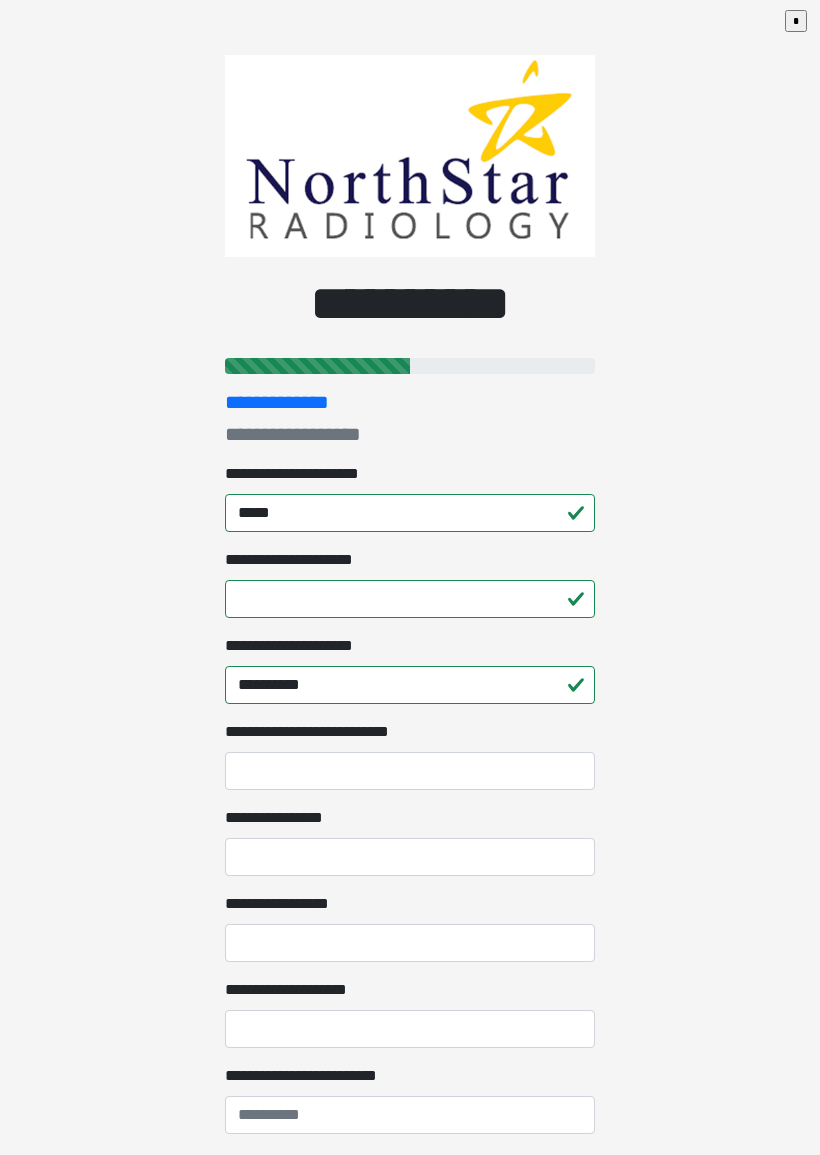 click on "**********" at bounding box center (410, 685) 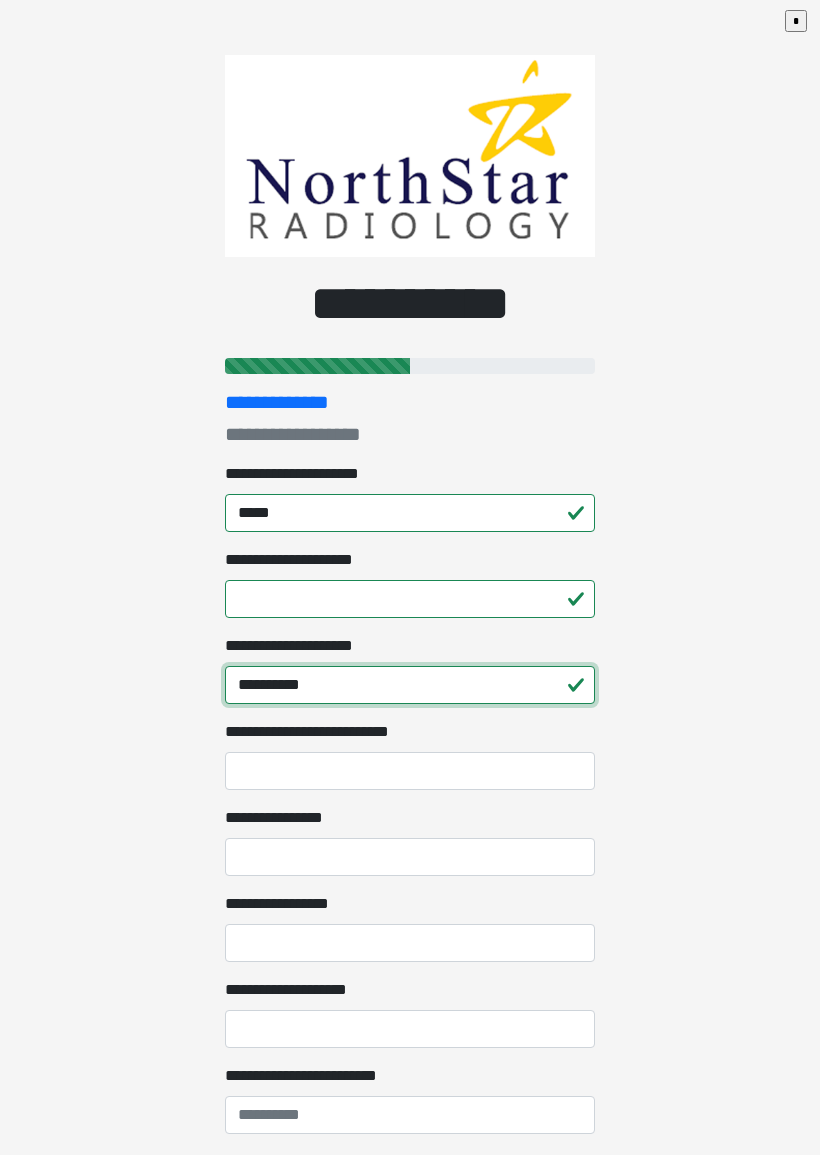 type on "**********" 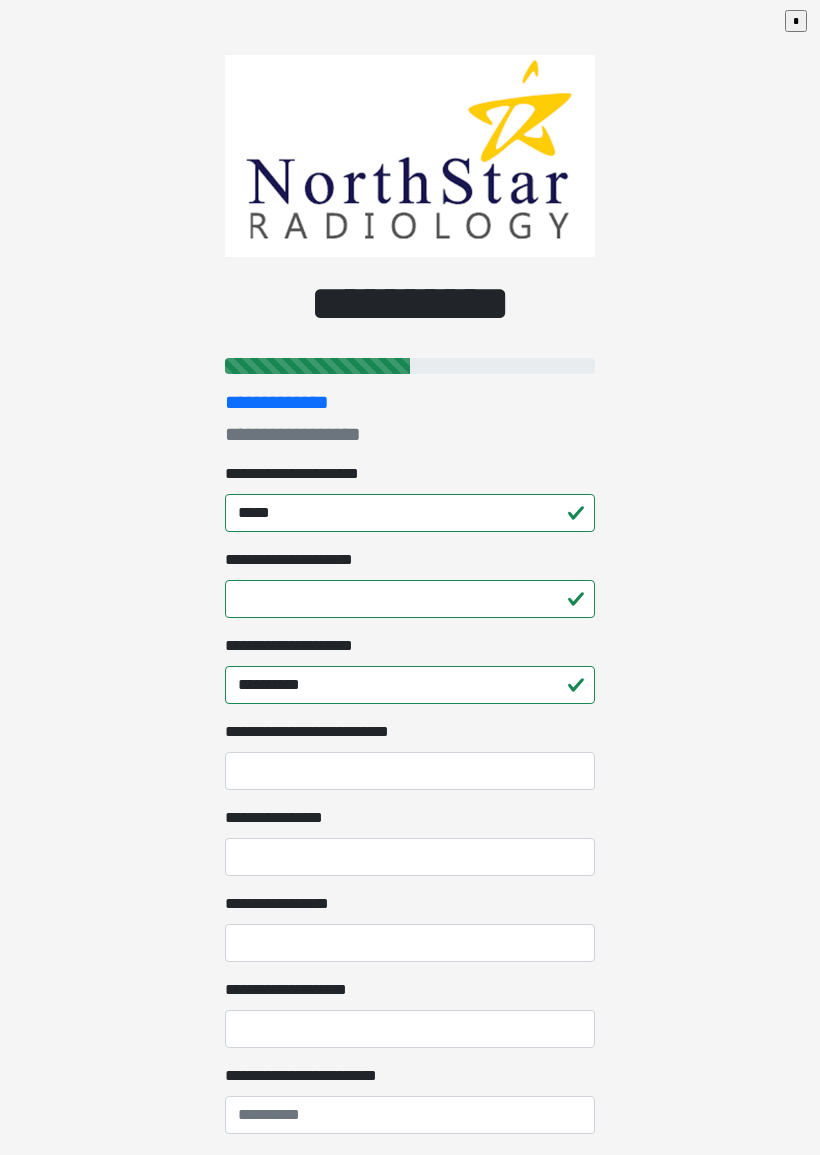 click on "**********" at bounding box center (410, 771) 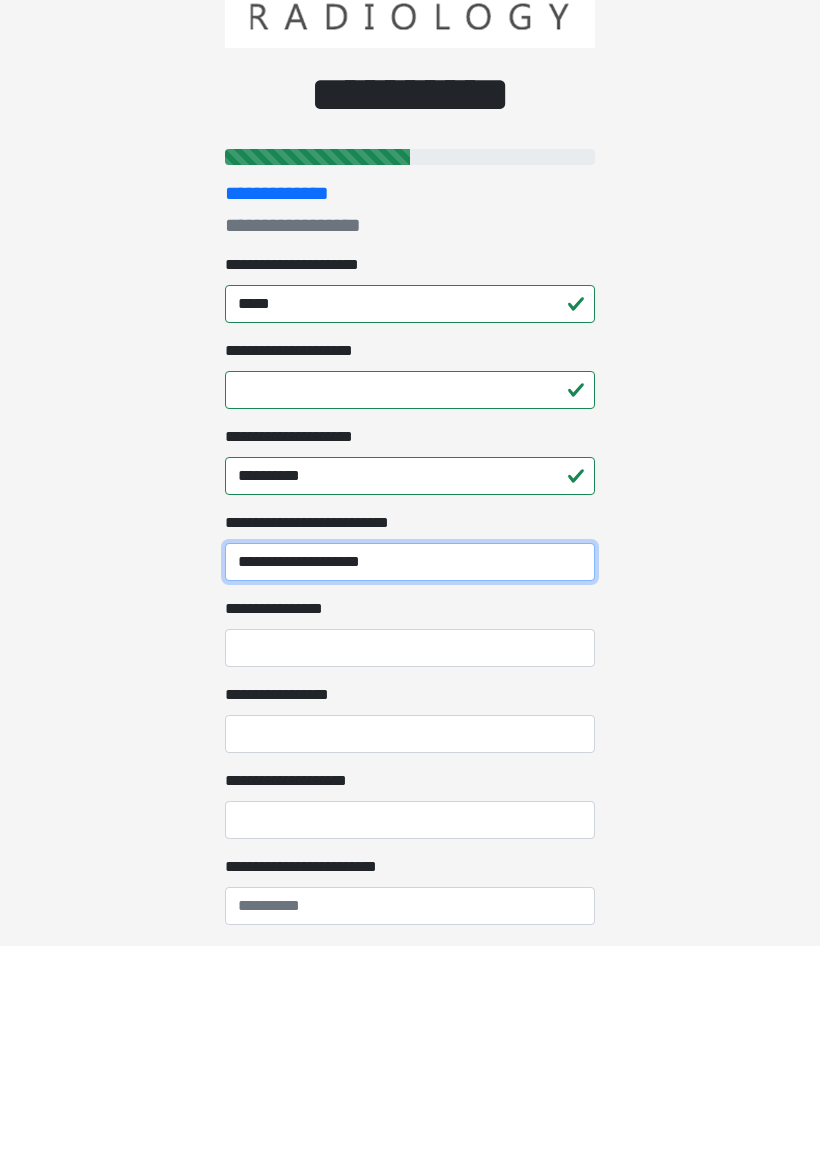 type on "**********" 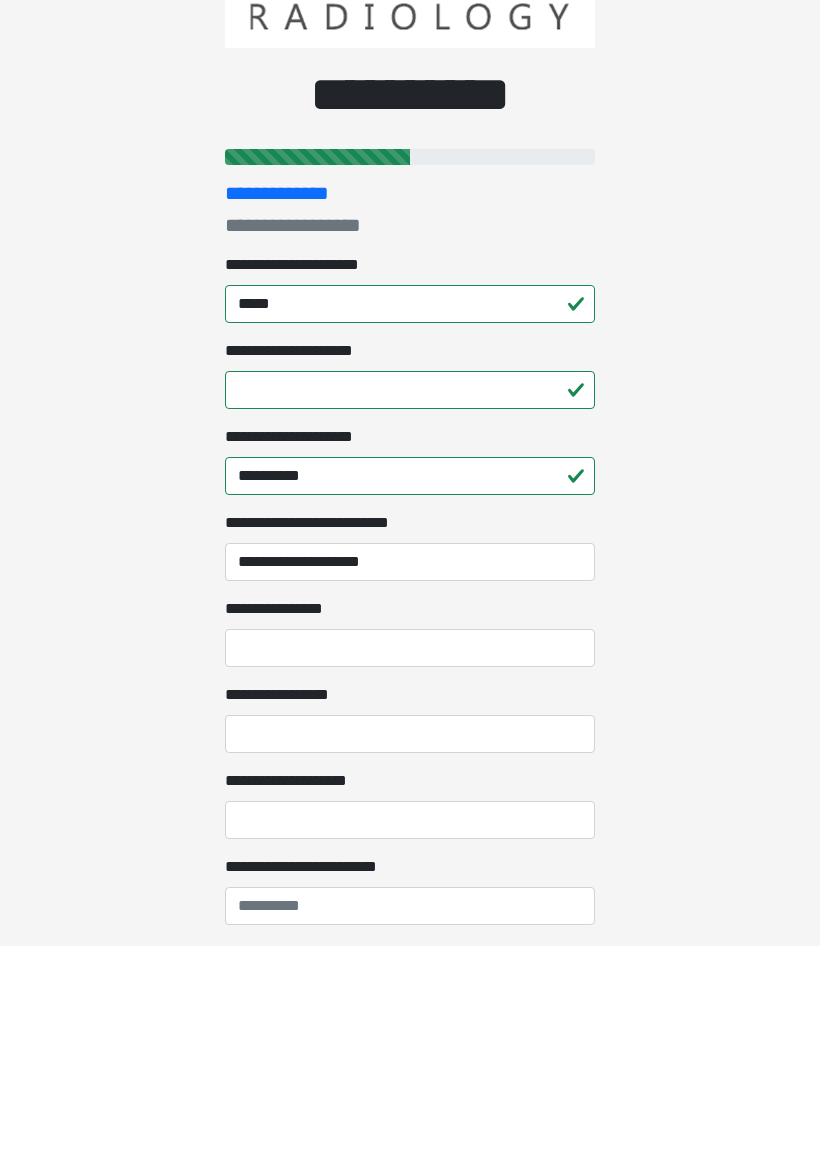 click on "**********" at bounding box center (410, 857) 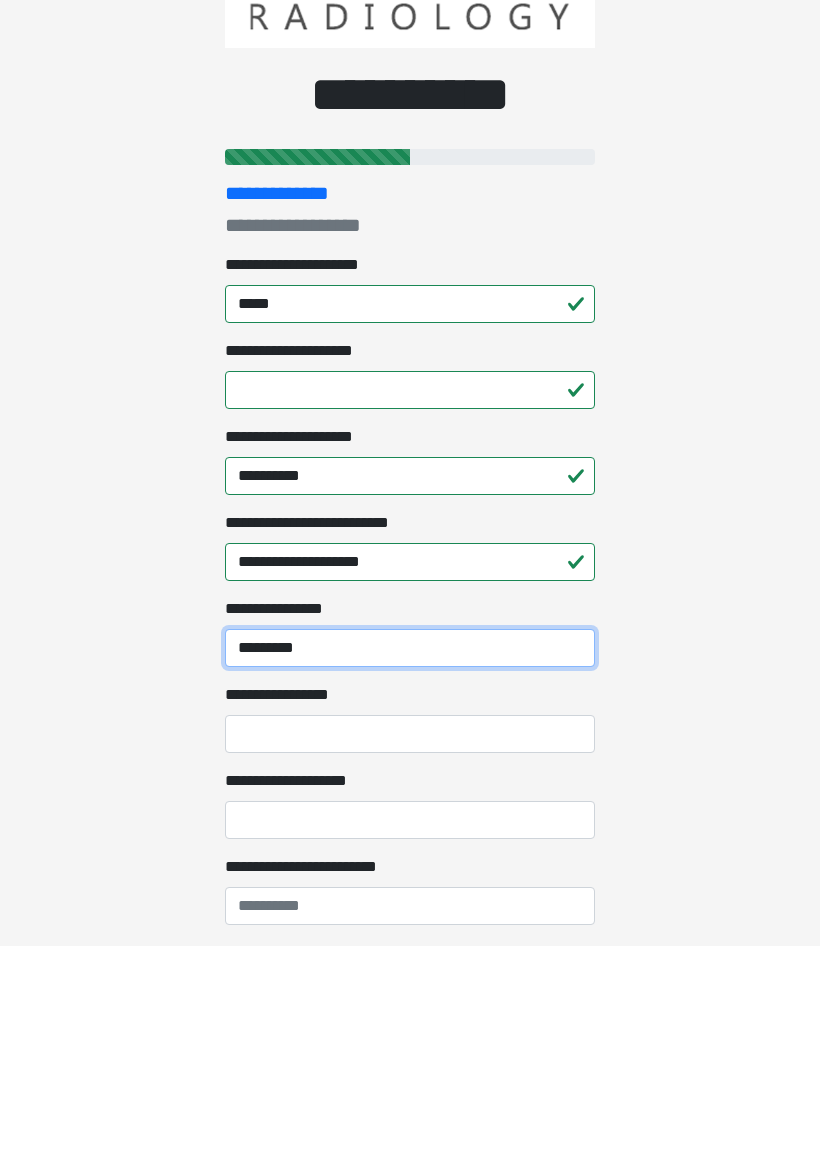 type on "*********" 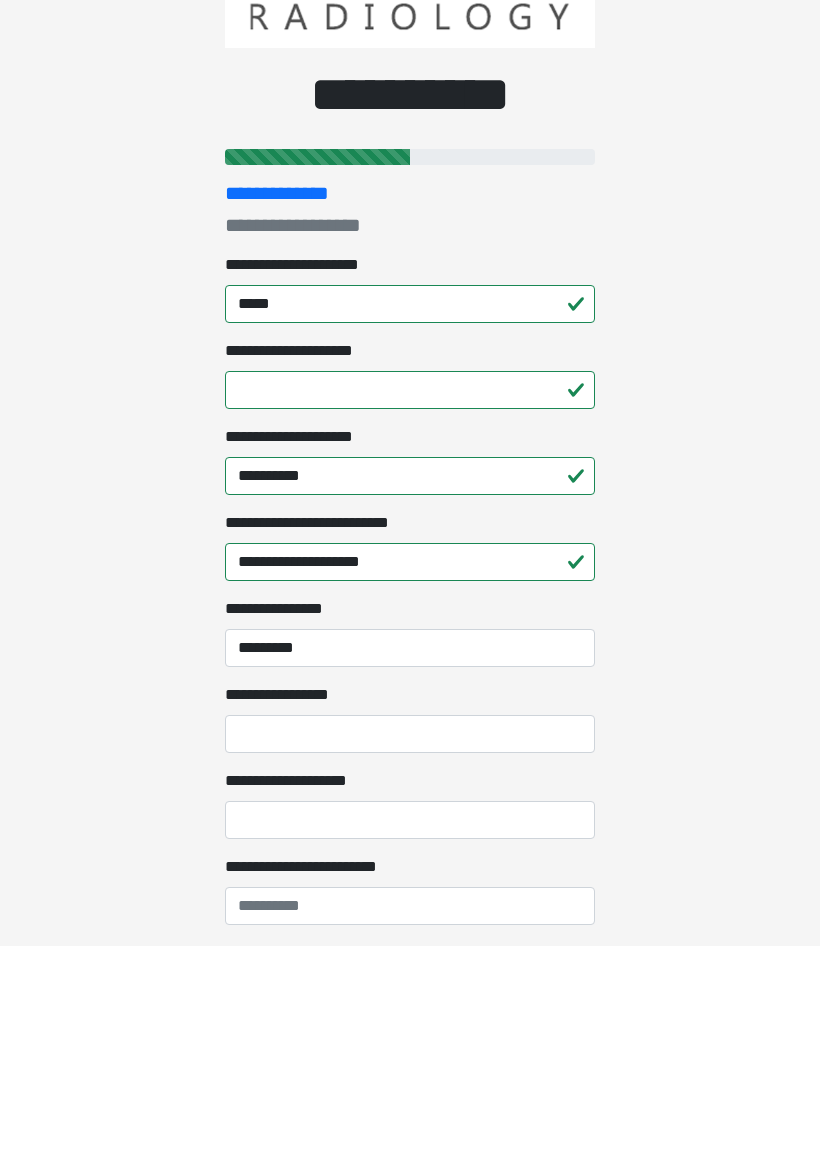 click on "**********" at bounding box center [410, 943] 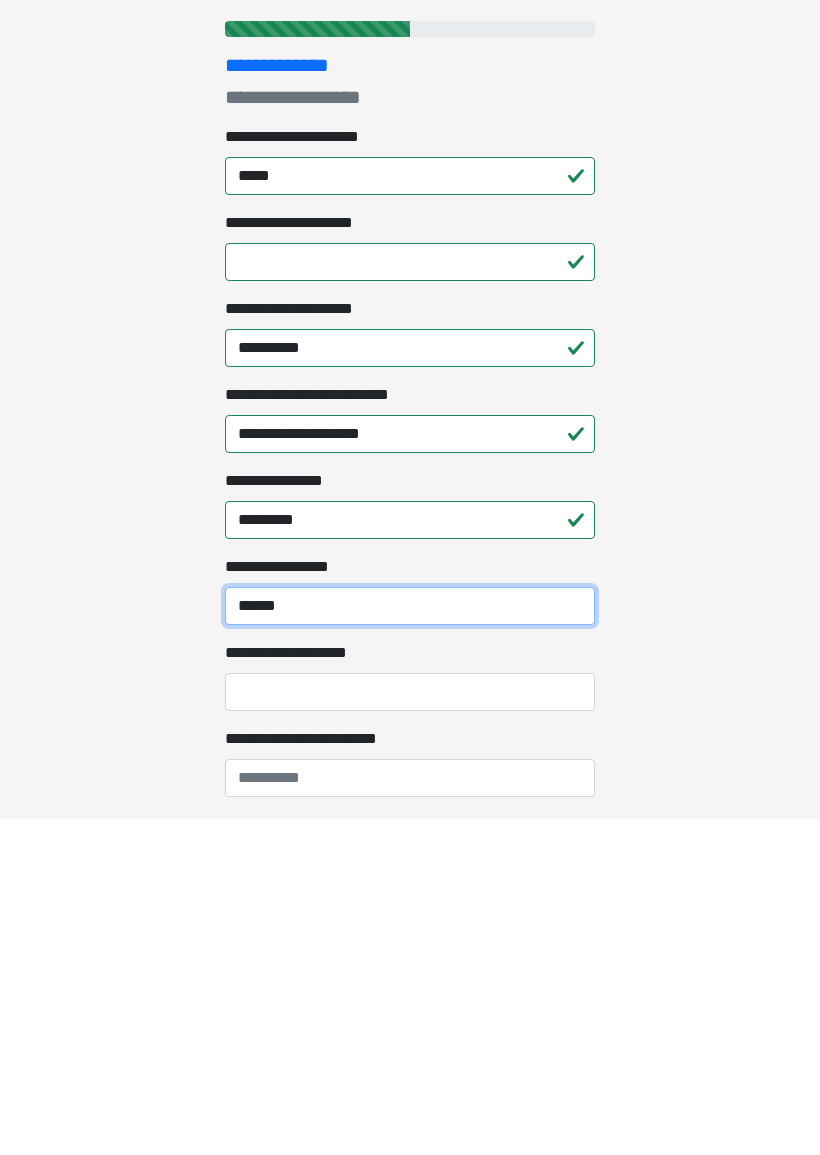 scroll, scrollTop: 15, scrollLeft: 0, axis: vertical 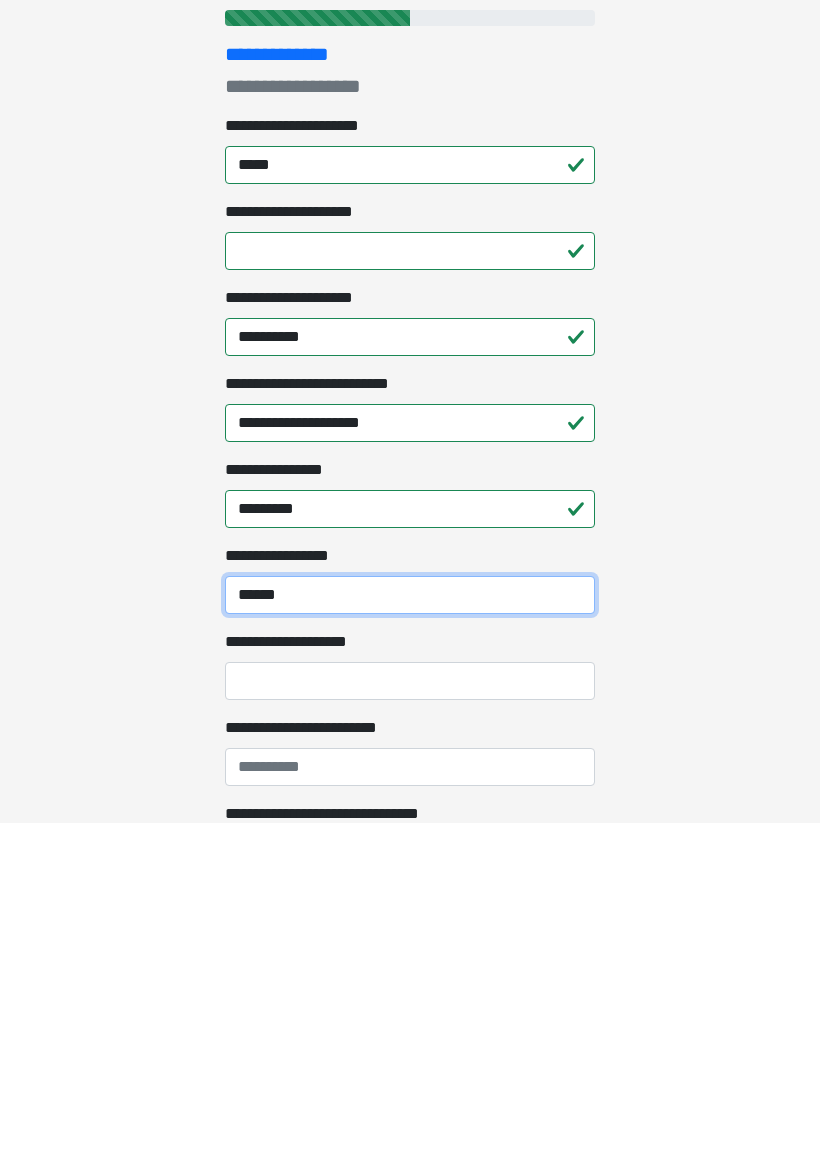 type on "******" 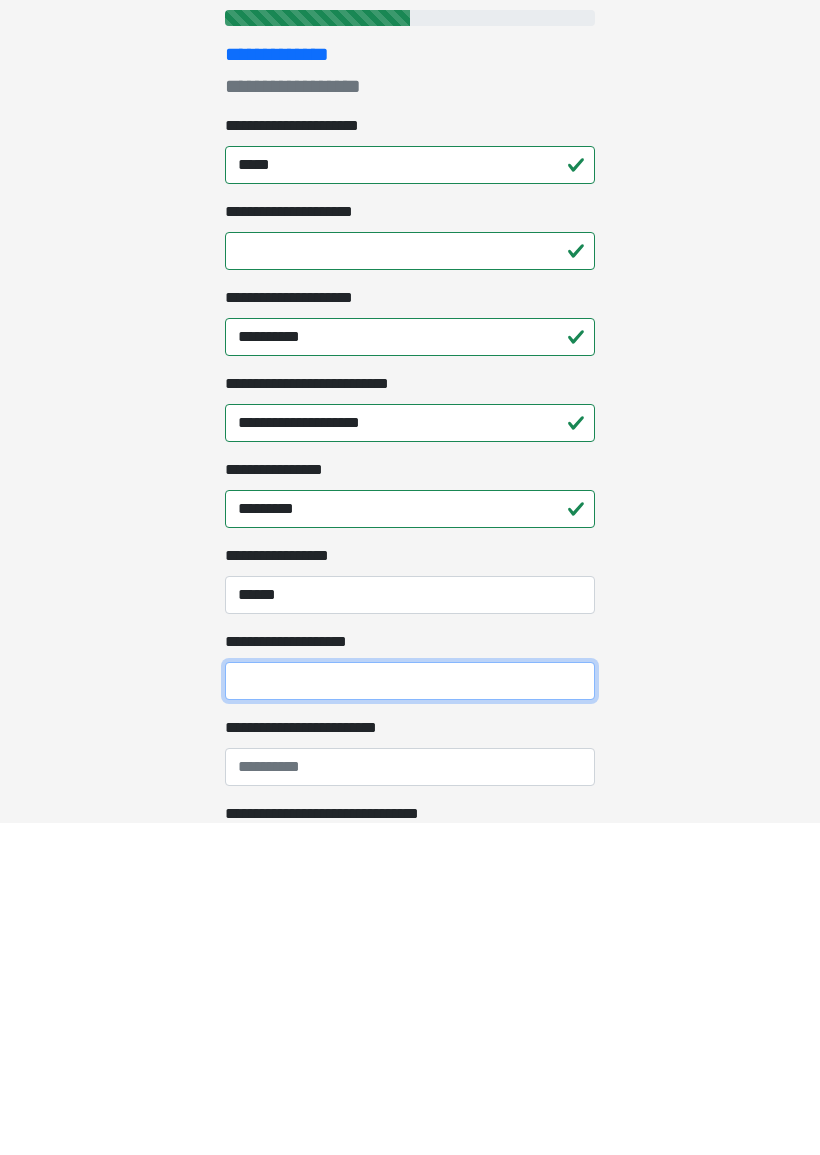click on "**********" at bounding box center [410, 1014] 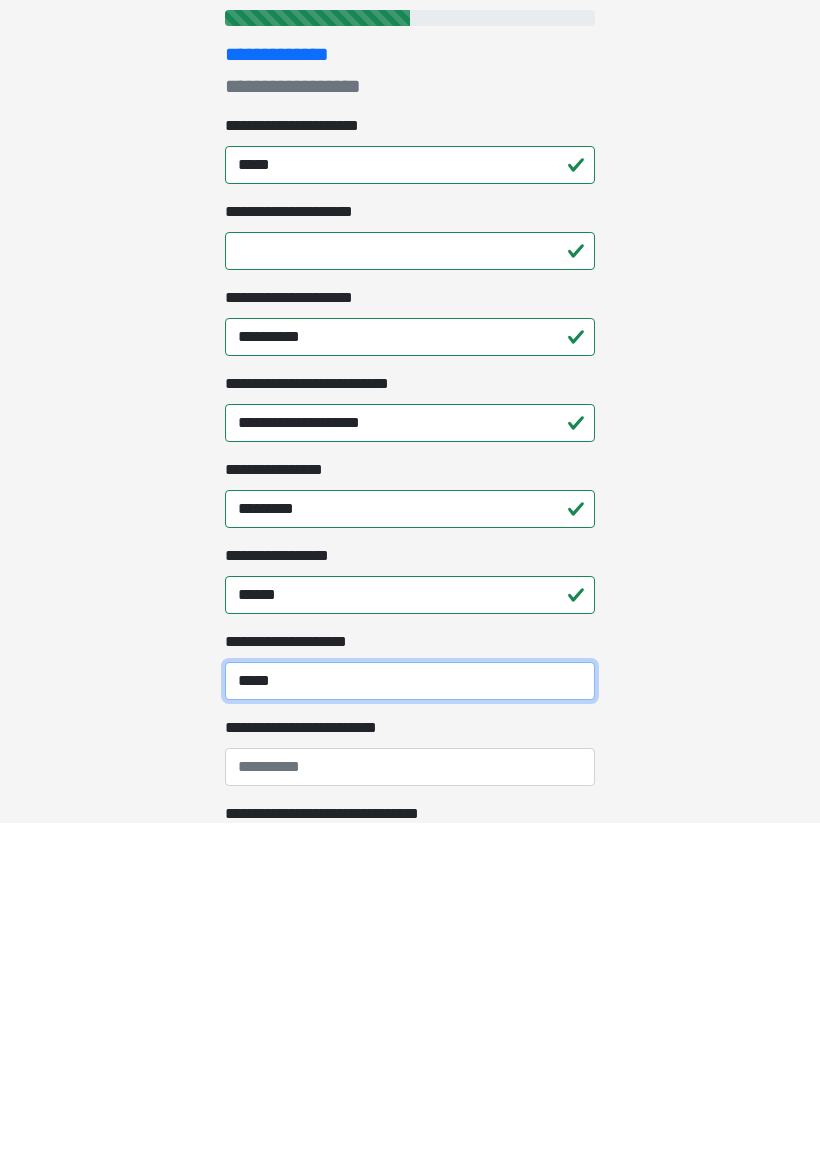 type on "*****" 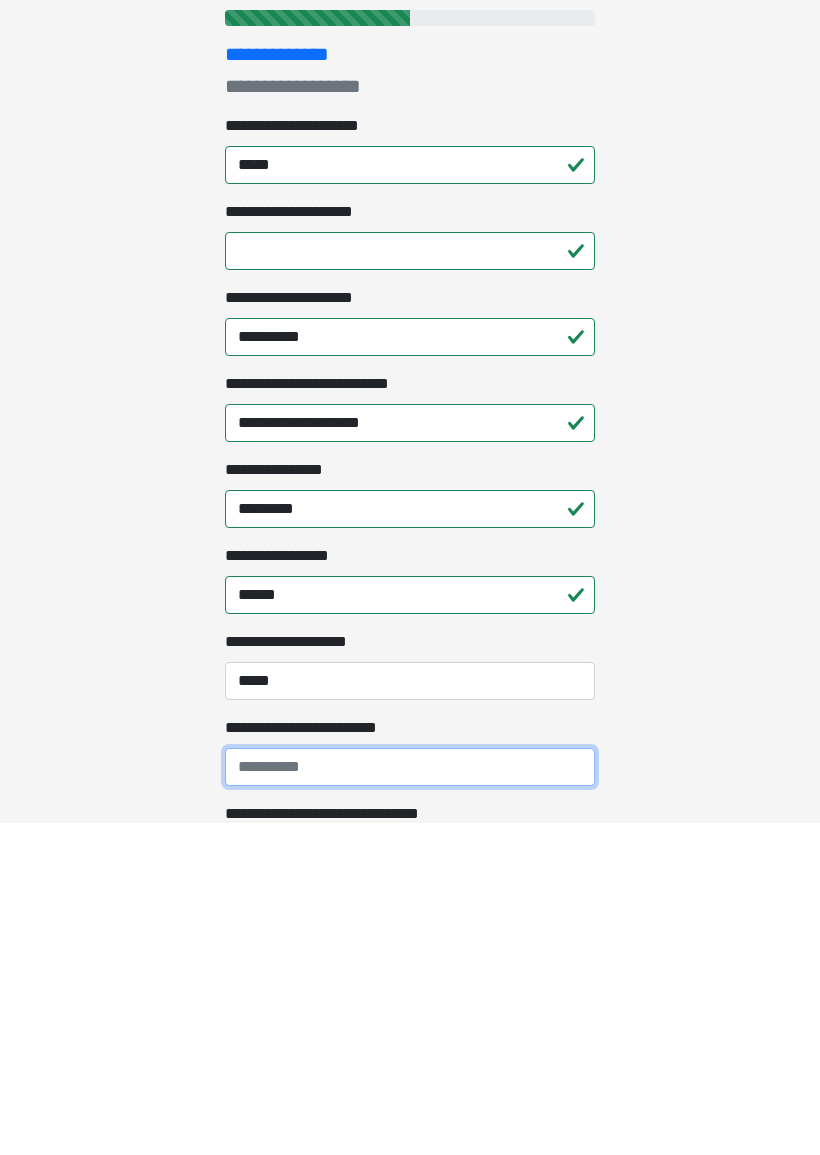 click on "**********" at bounding box center [410, 1100] 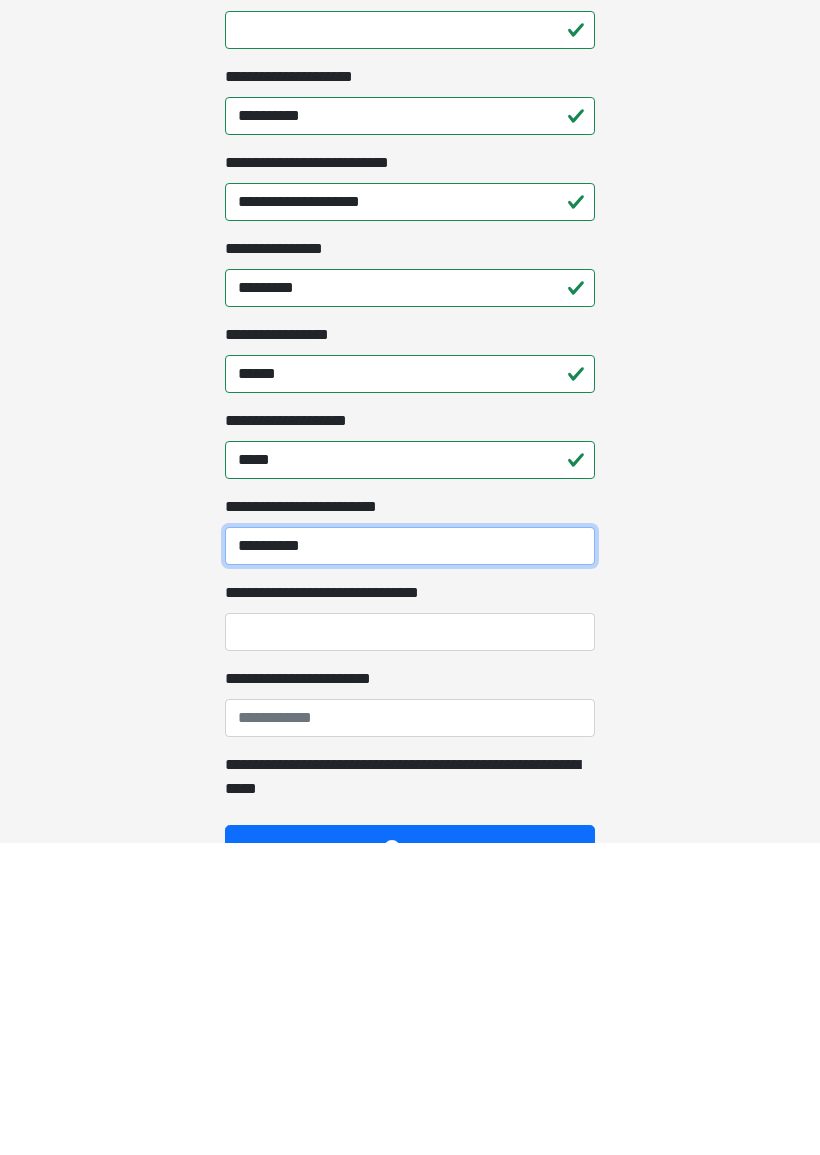 scroll, scrollTop: 257, scrollLeft: 0, axis: vertical 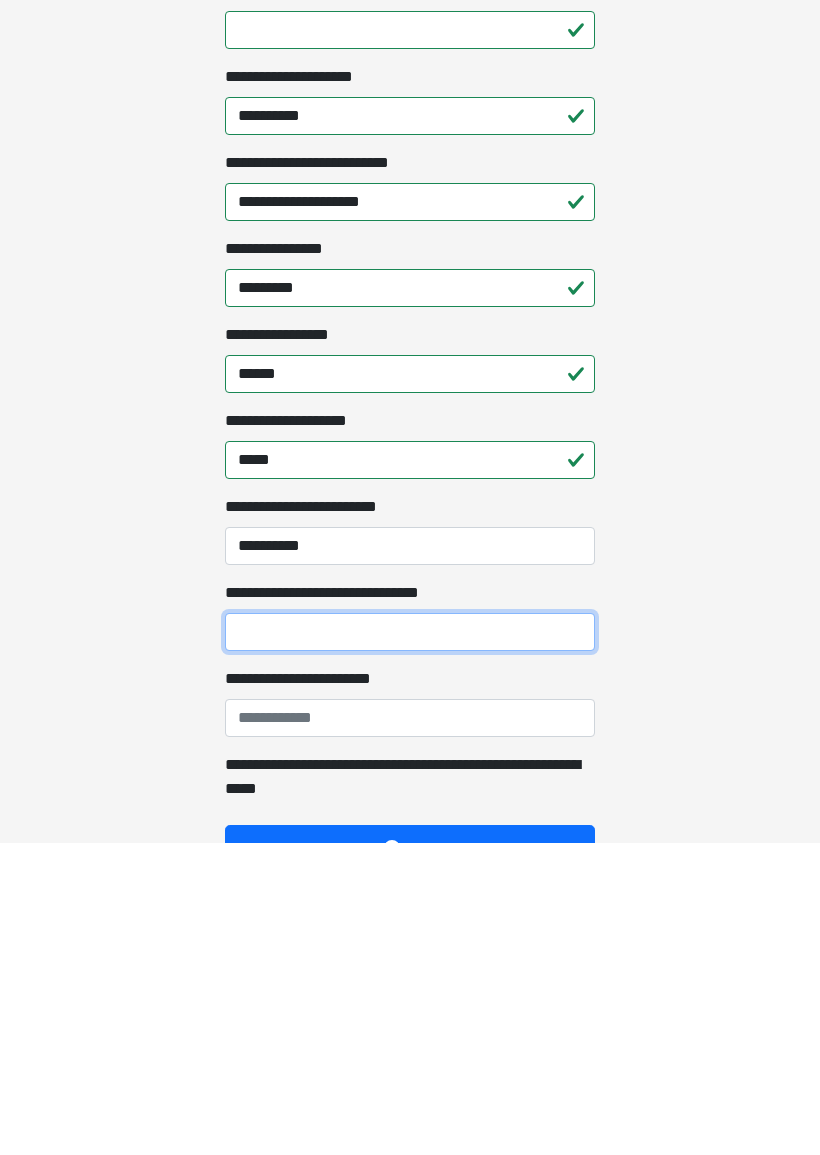 click on "**********" at bounding box center [410, 944] 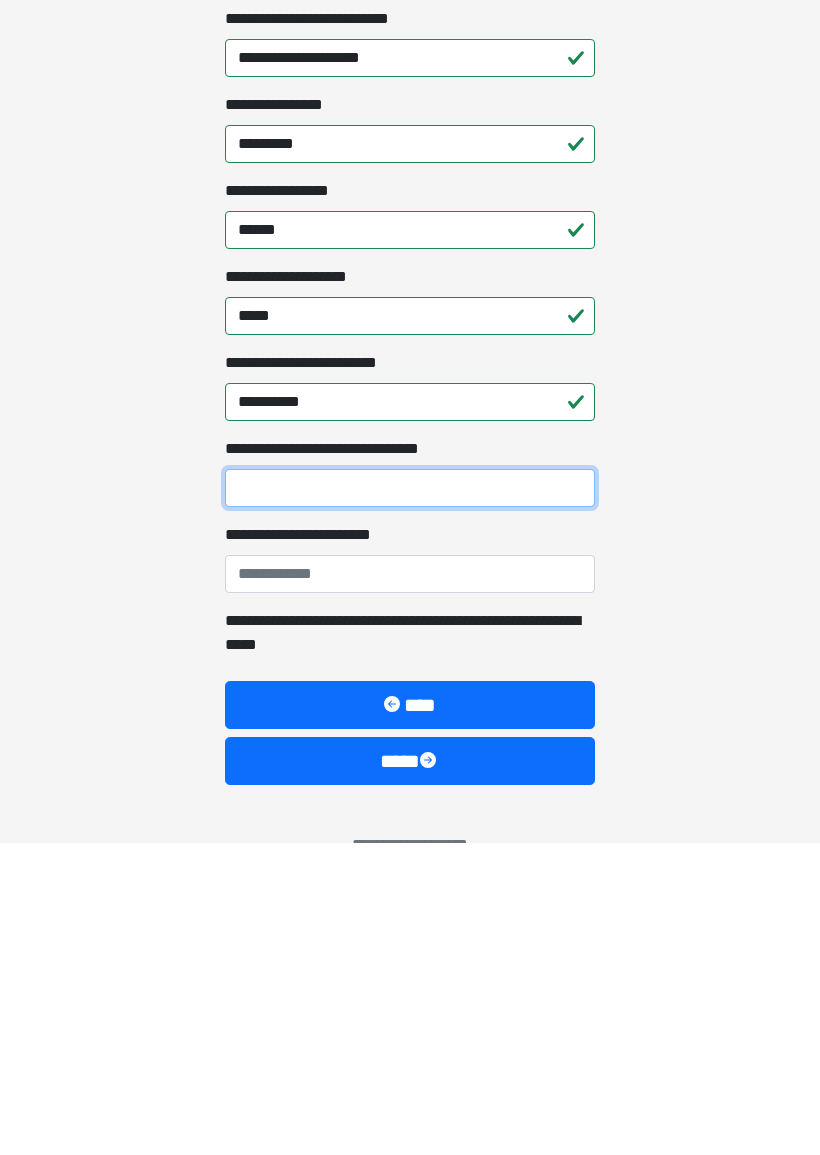 scroll, scrollTop: 412, scrollLeft: 0, axis: vertical 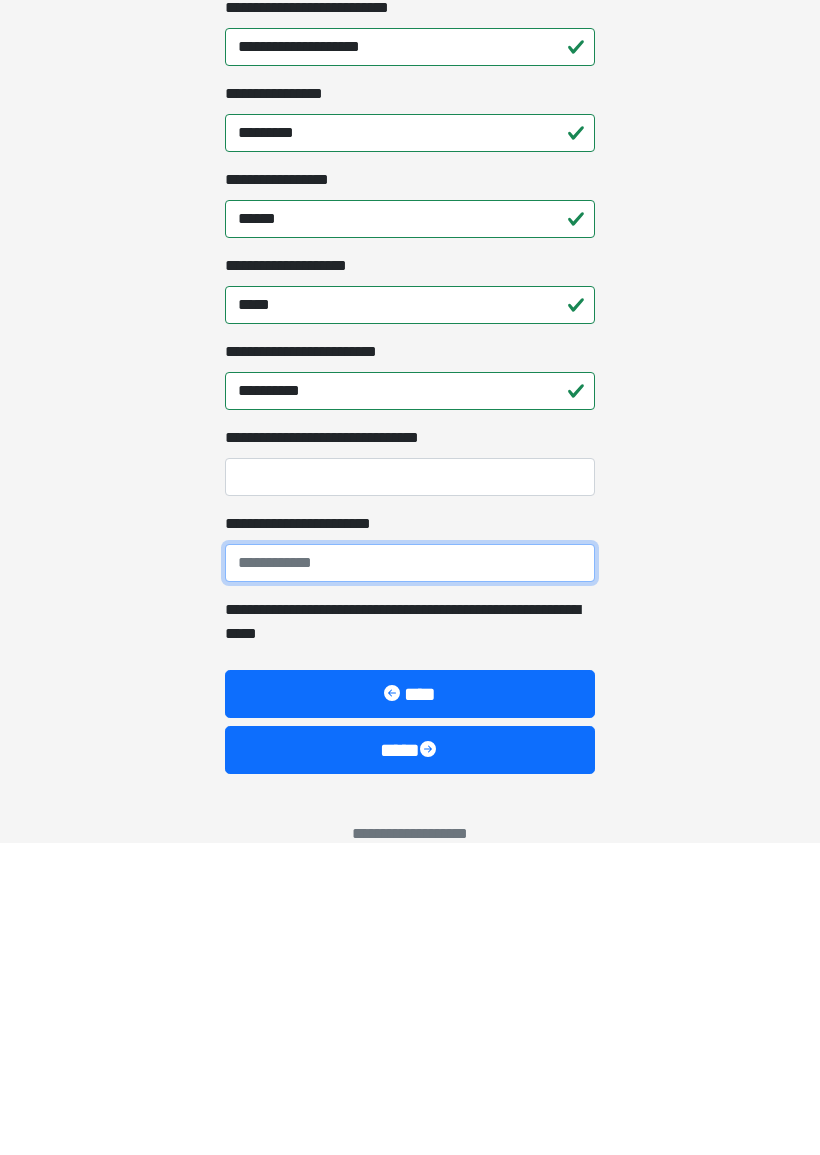 click on "**********" at bounding box center (410, 875) 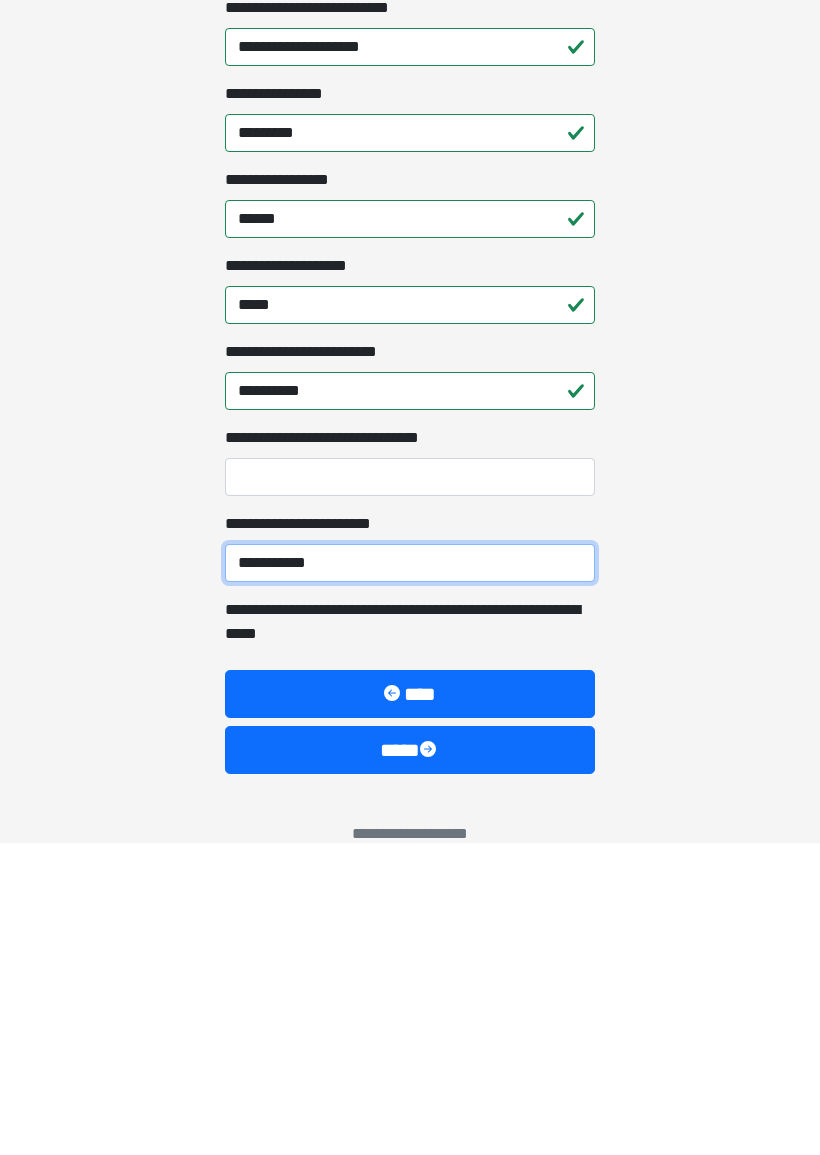 type on "**********" 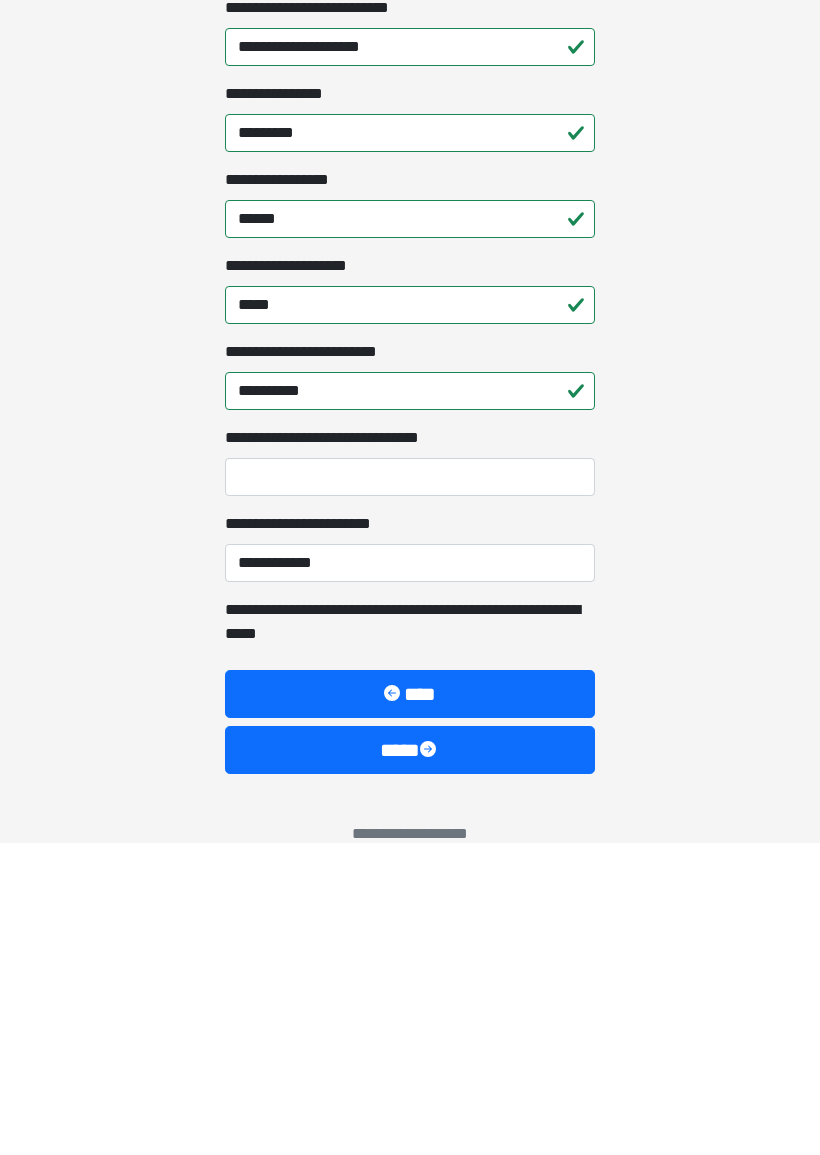 click on "****" at bounding box center (410, 1062) 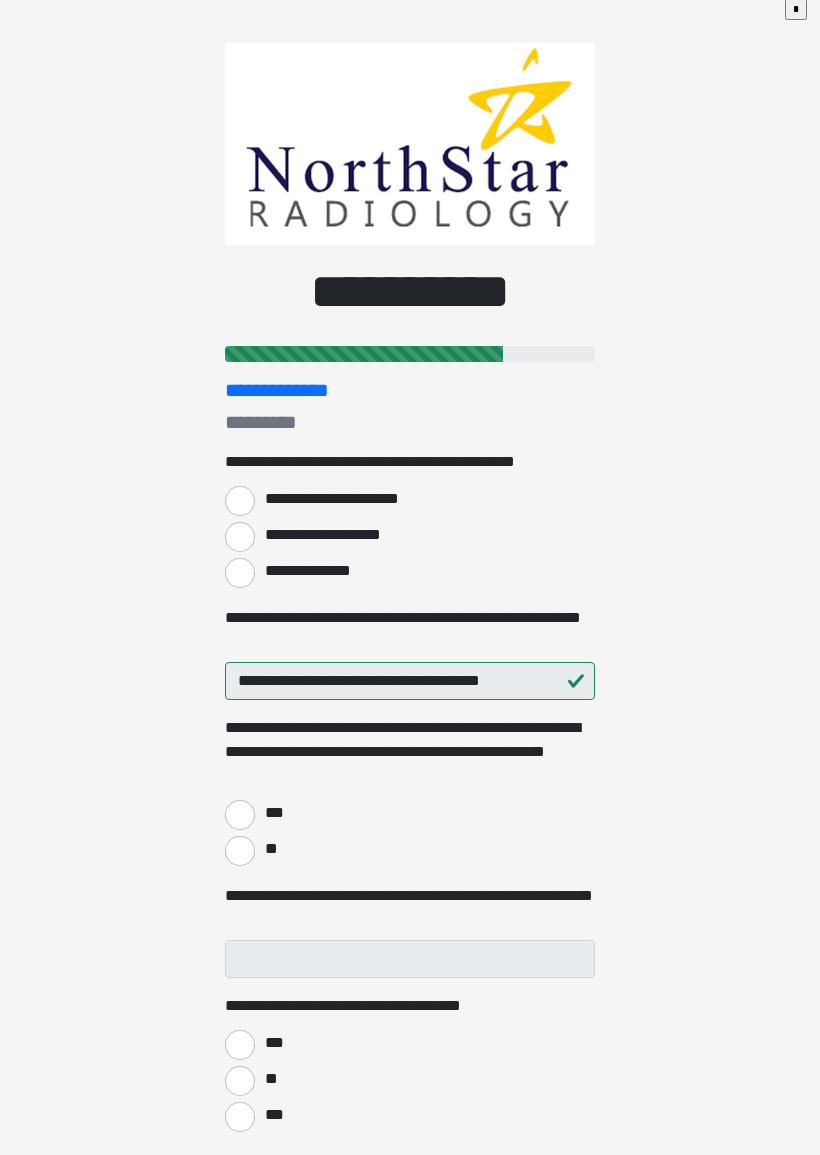 scroll, scrollTop: 0, scrollLeft: 0, axis: both 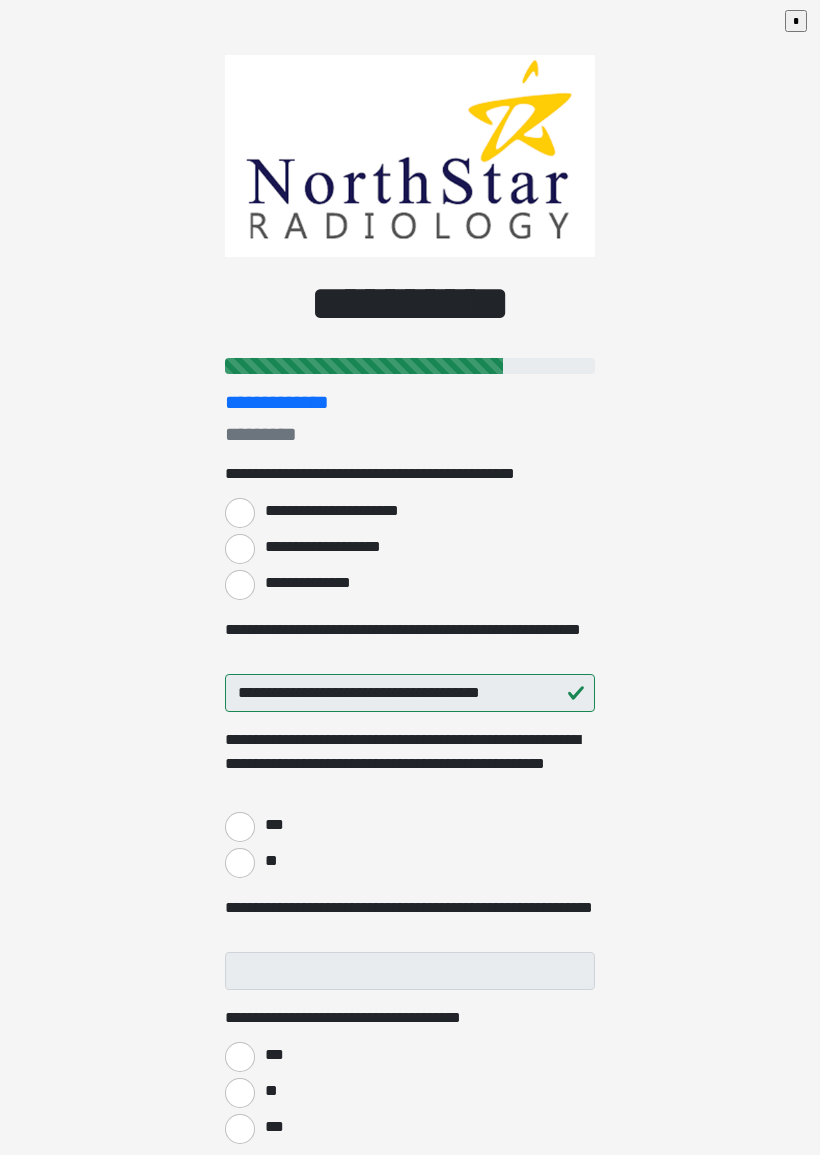 click on "**********" at bounding box center [313, 583] 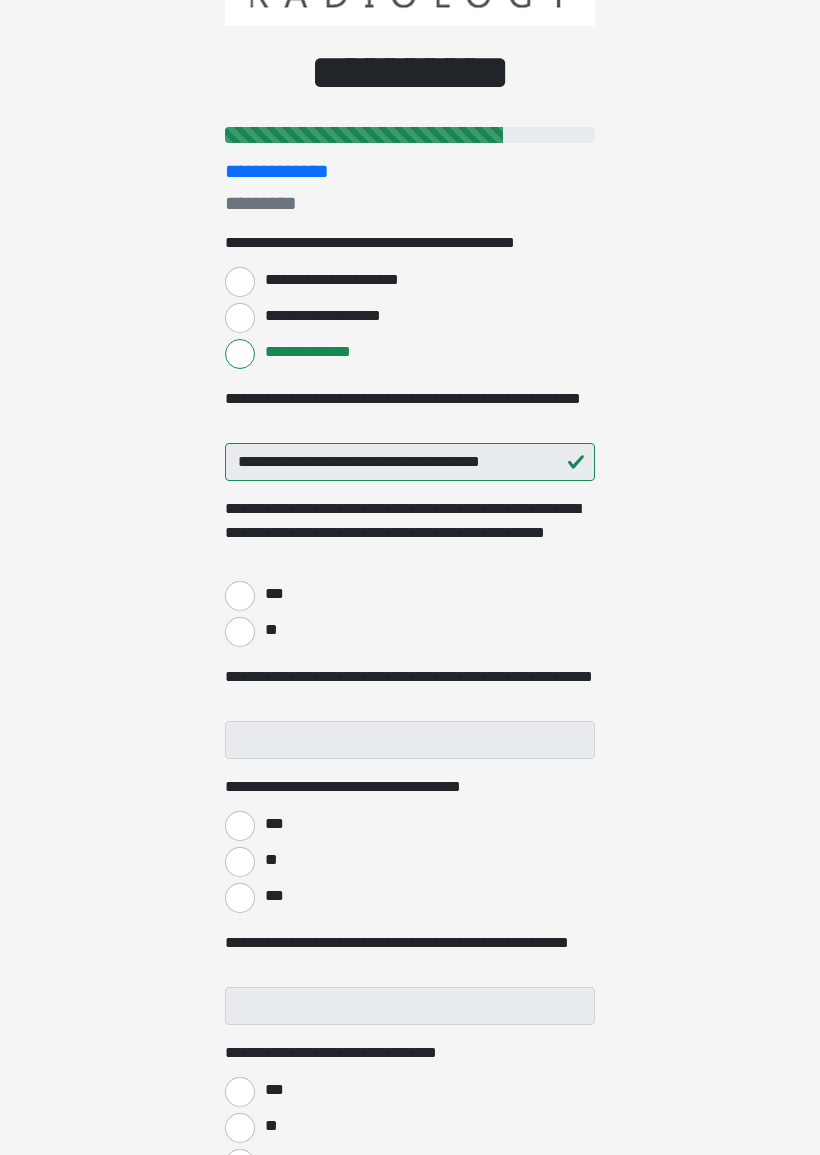 scroll, scrollTop: 234, scrollLeft: 0, axis: vertical 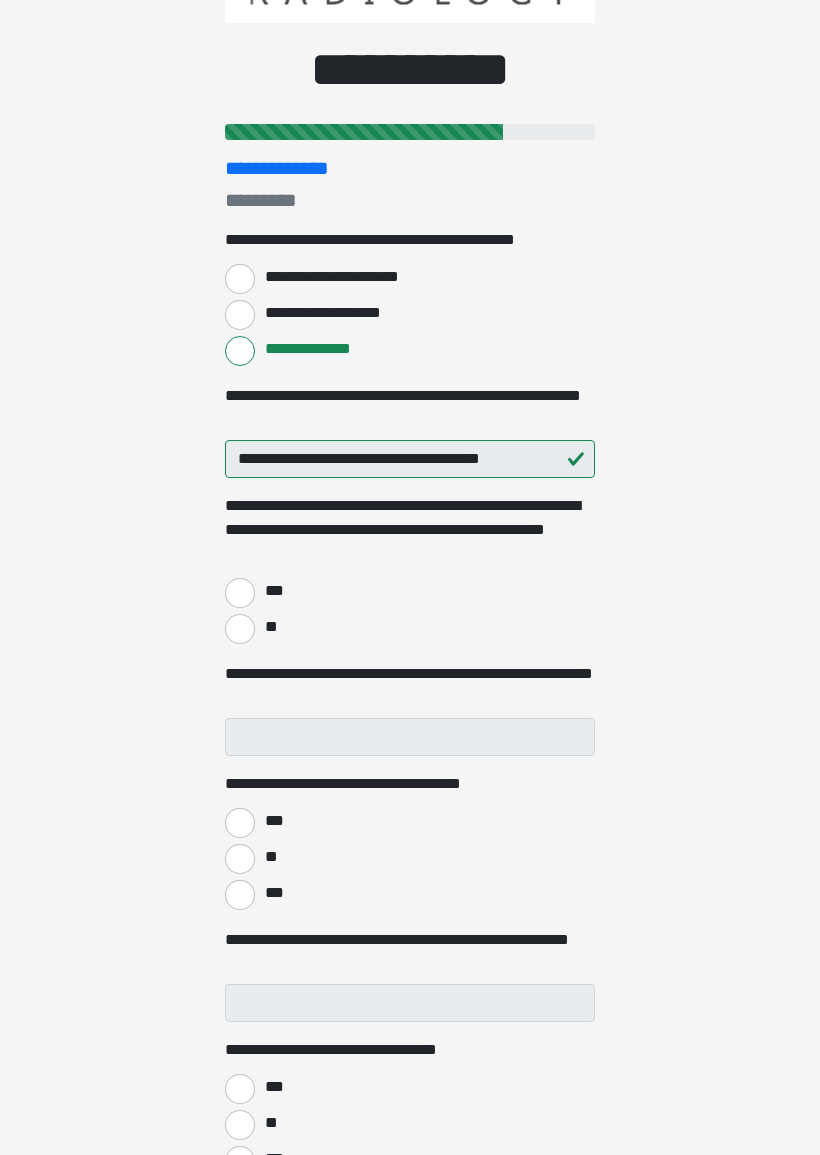 click on "**" at bounding box center (240, 629) 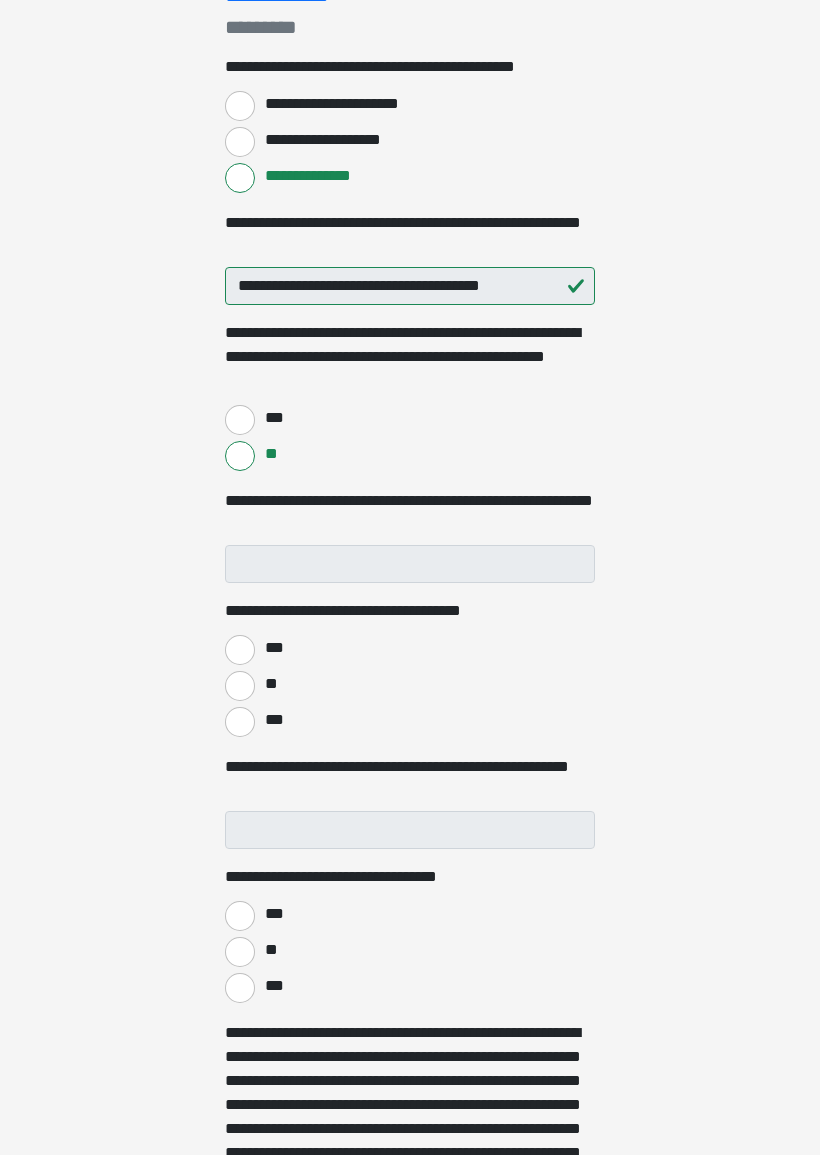 scroll, scrollTop: 422, scrollLeft: 0, axis: vertical 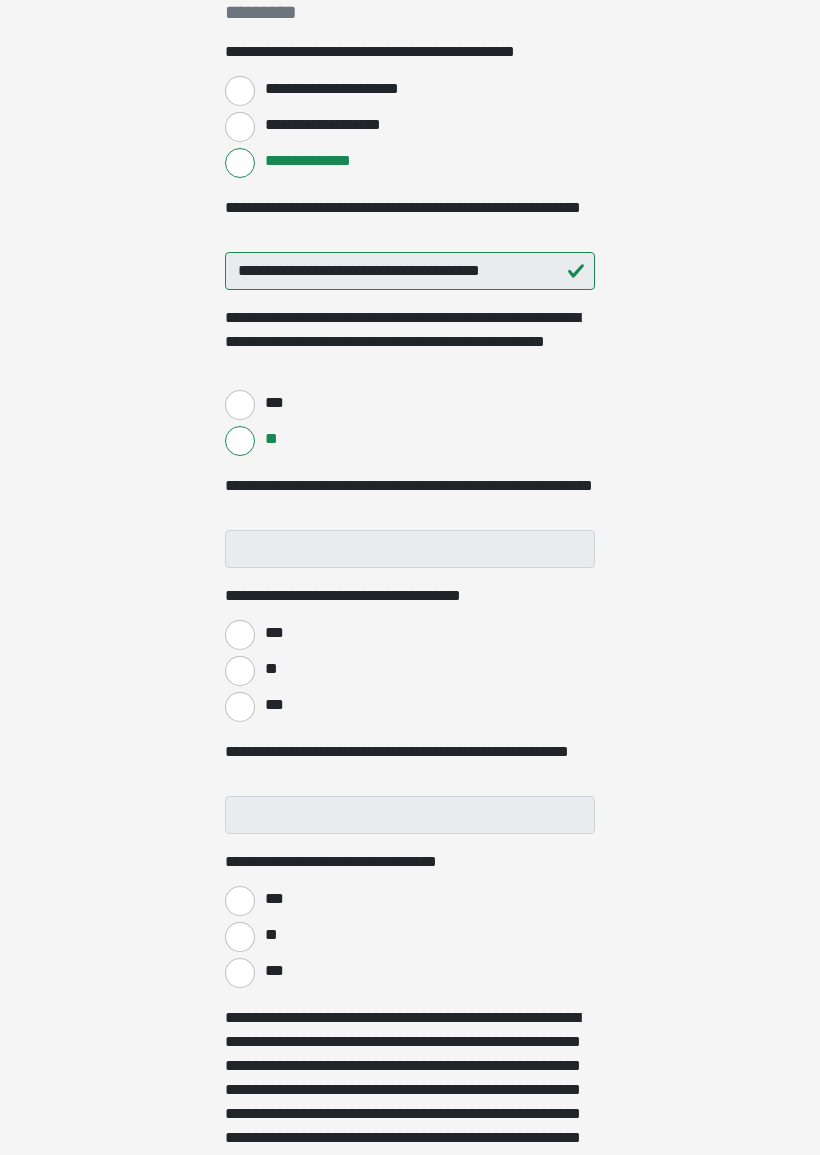 click on "***" at bounding box center [240, 707] 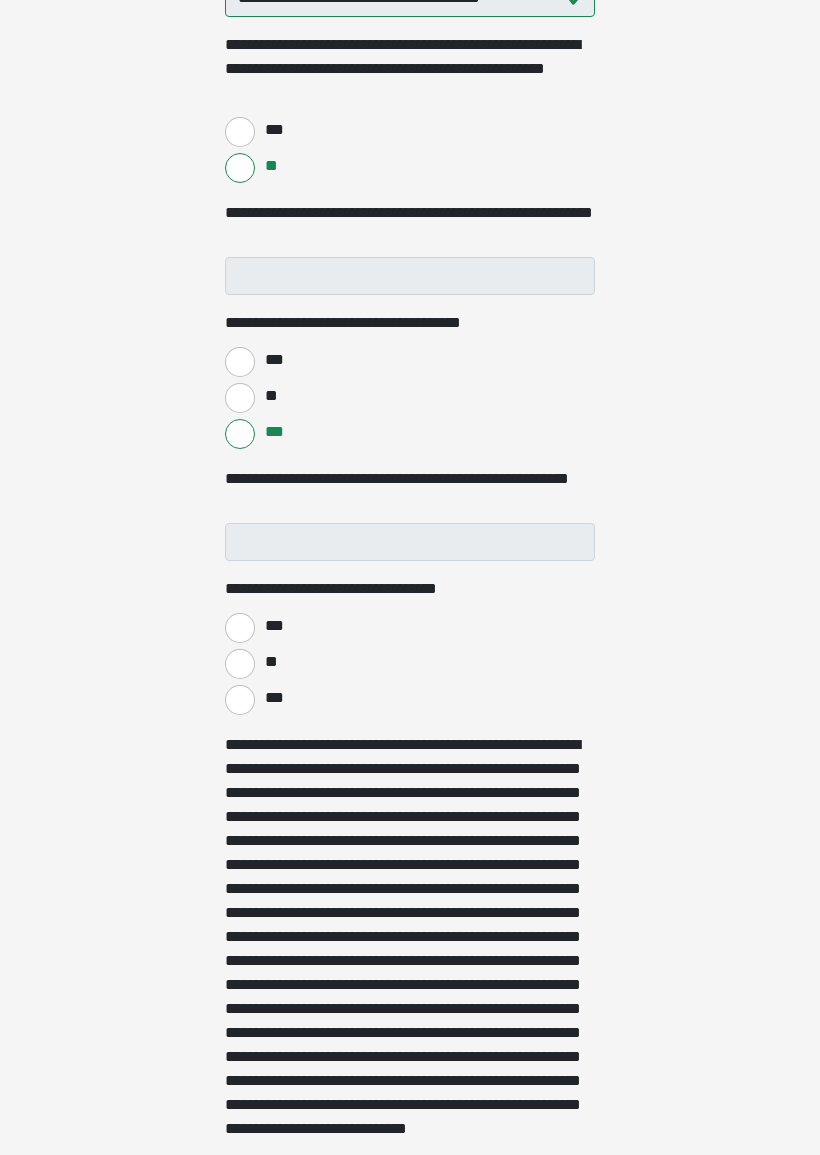 click on "***" at bounding box center [240, 700] 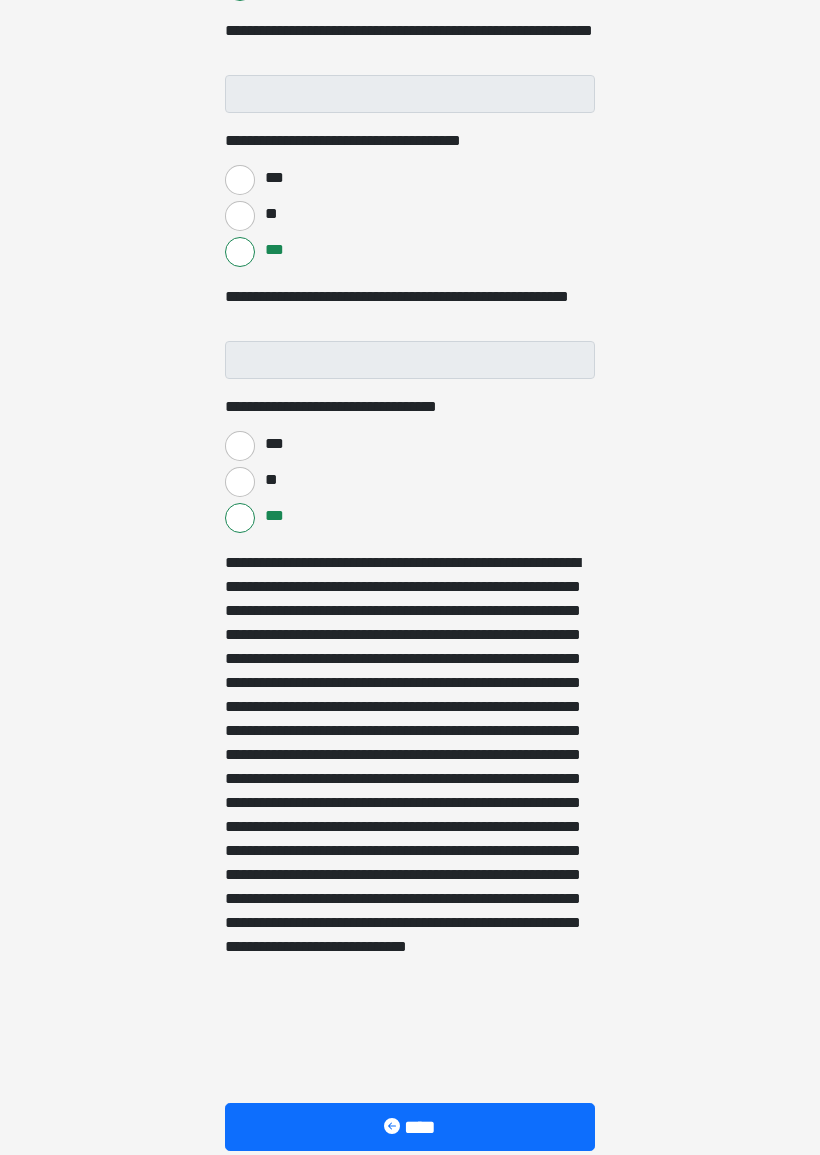 scroll, scrollTop: 1032, scrollLeft: 0, axis: vertical 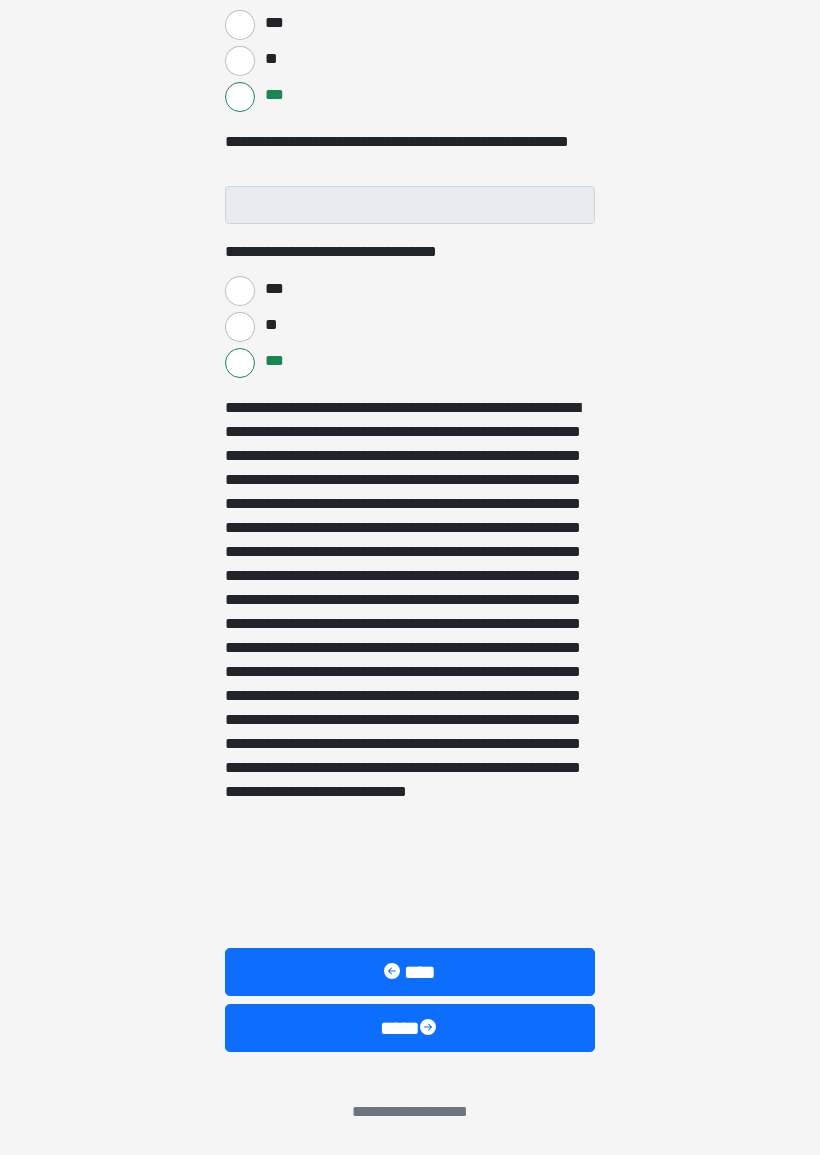 click on "****" at bounding box center [410, 1028] 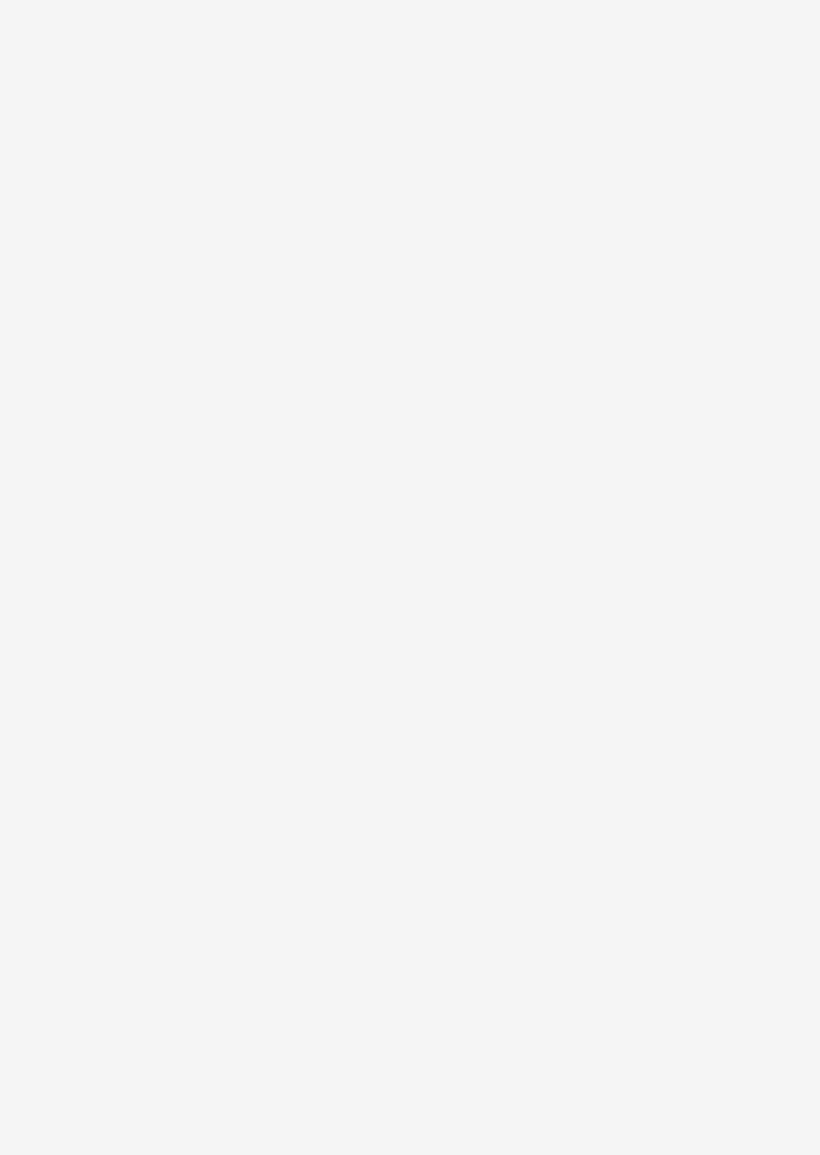 scroll, scrollTop: 0, scrollLeft: 0, axis: both 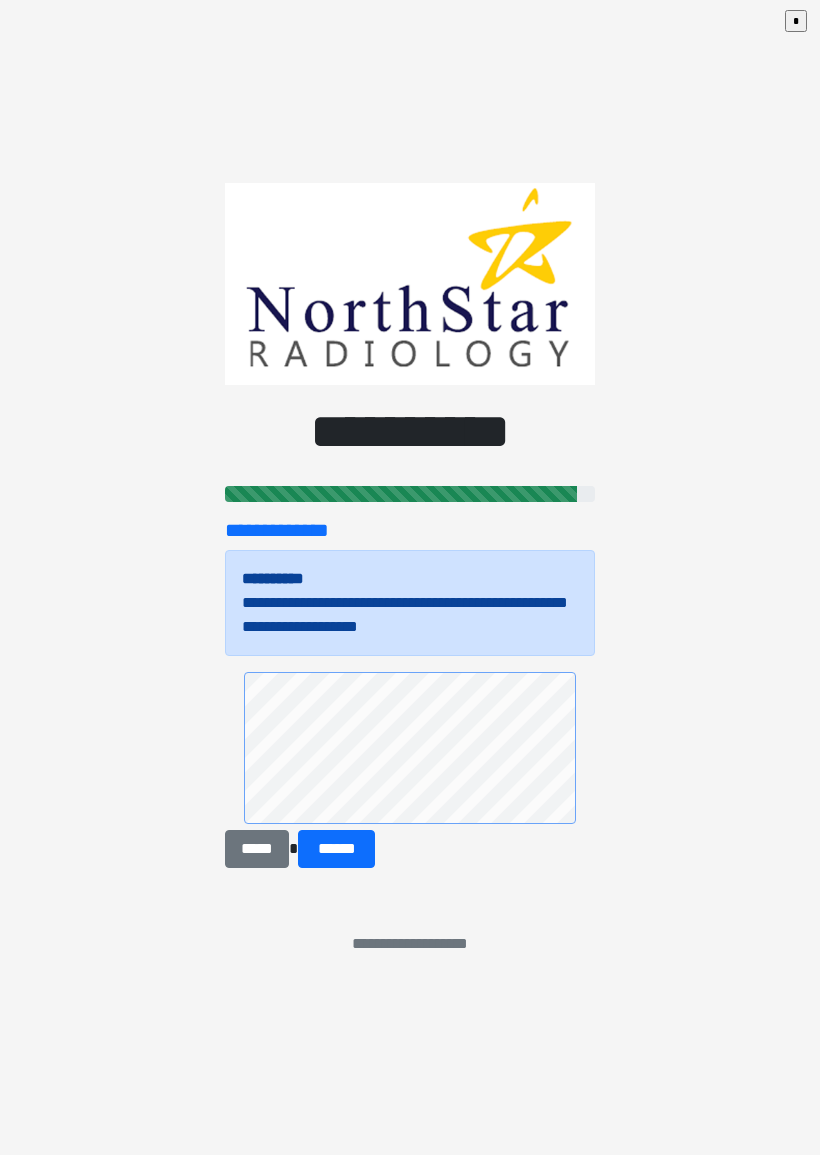 click on "*****" at bounding box center (257, 849) 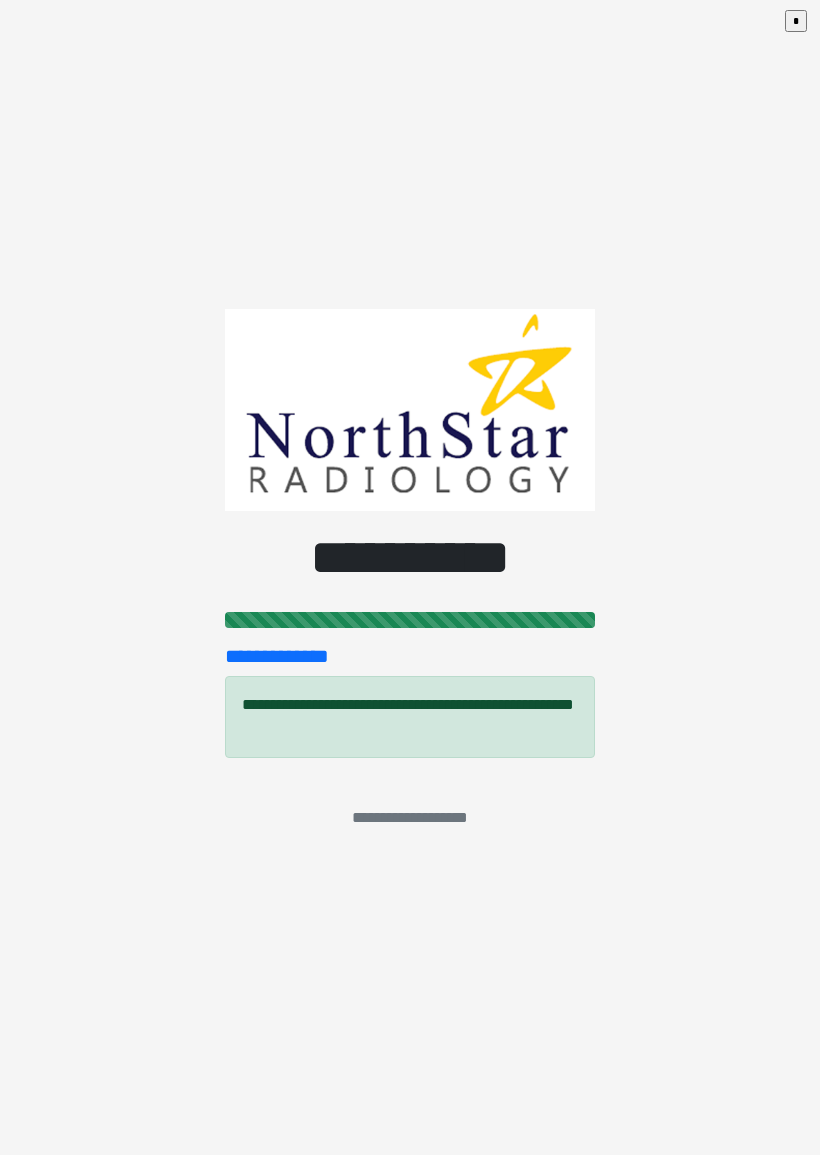 click on "*" at bounding box center (796, 21) 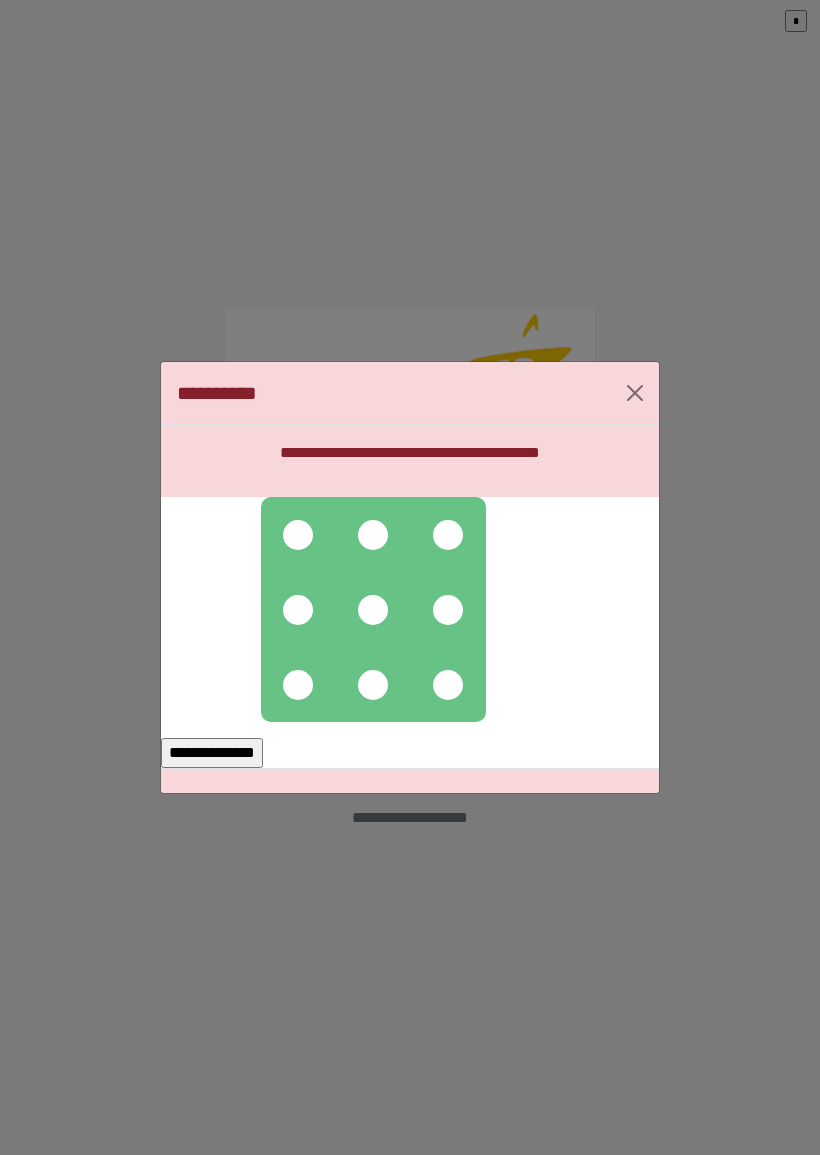 click at bounding box center (298, 535) 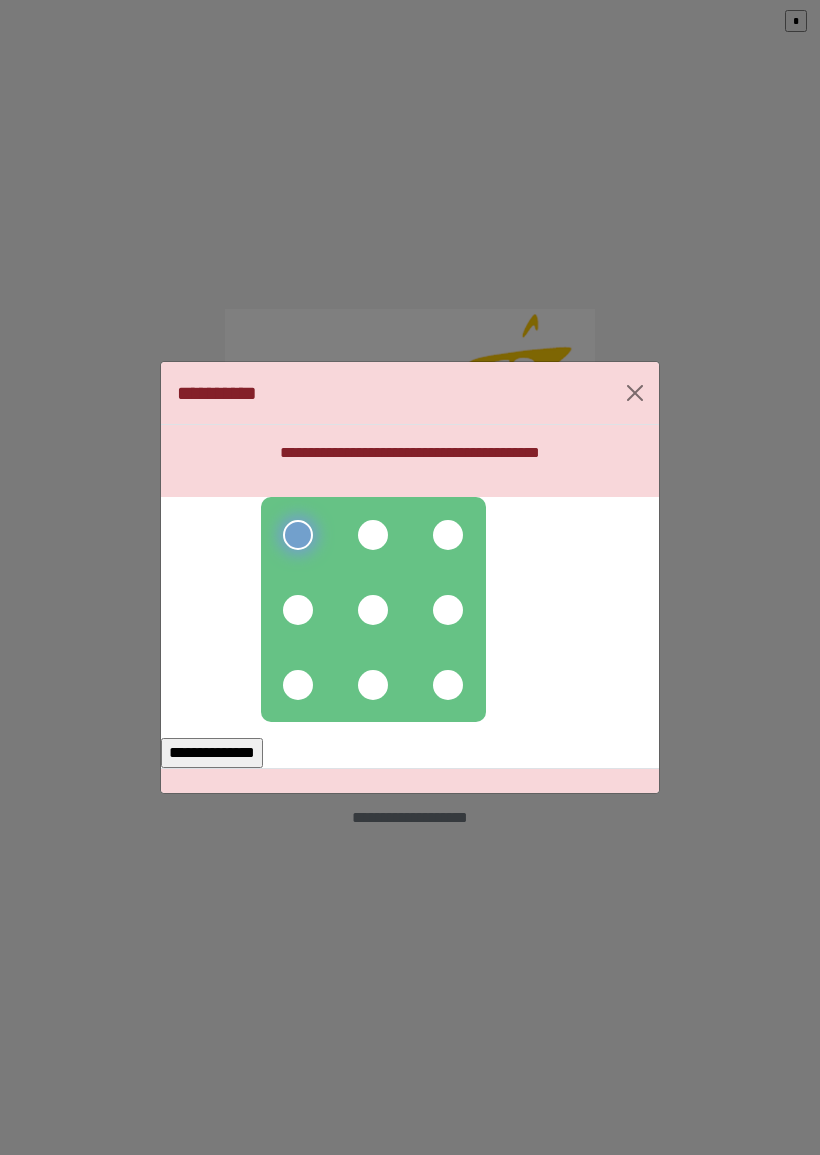 click at bounding box center [373, 535] 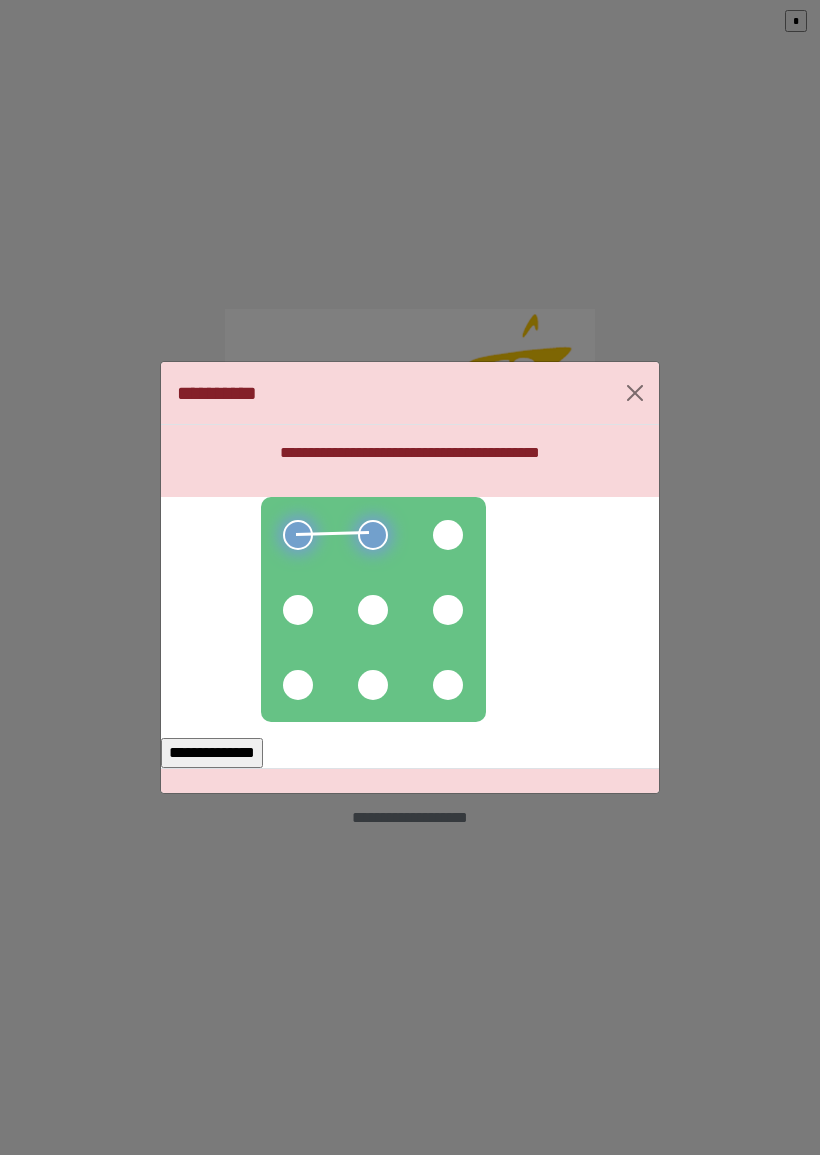 click at bounding box center (373, 610) 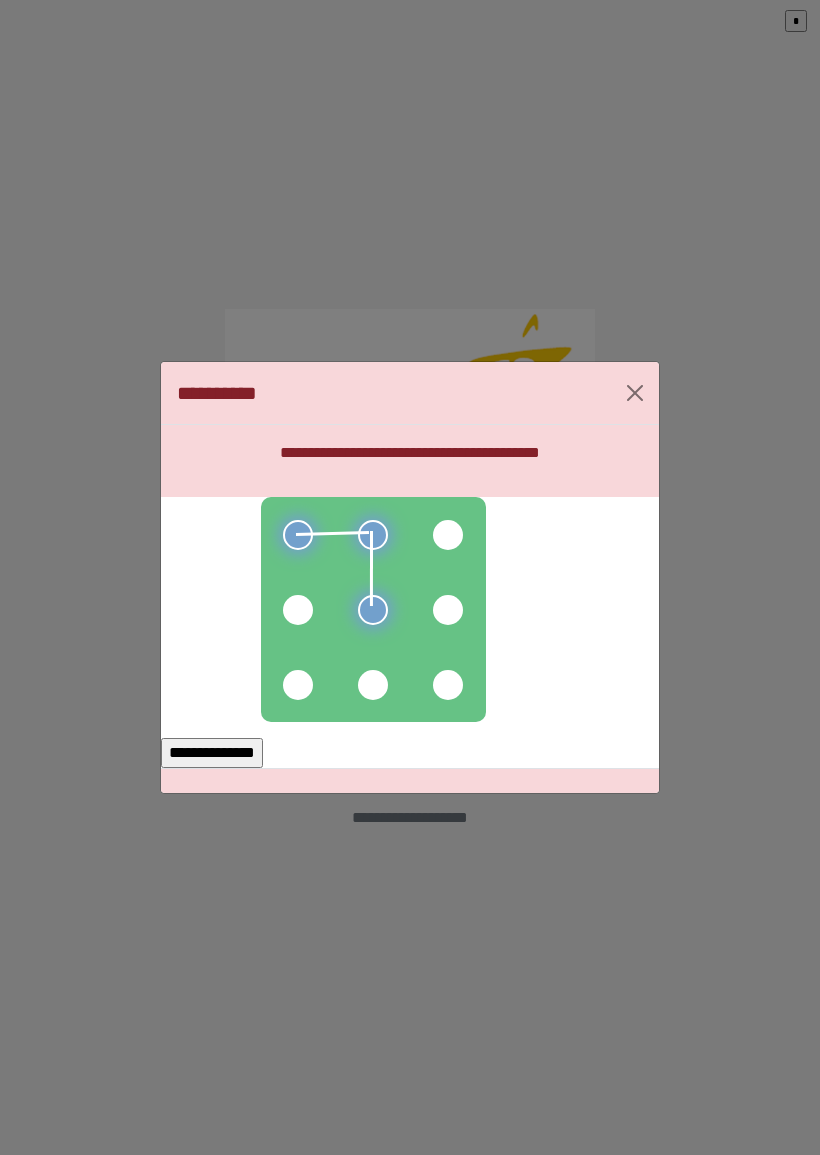 click at bounding box center [448, 685] 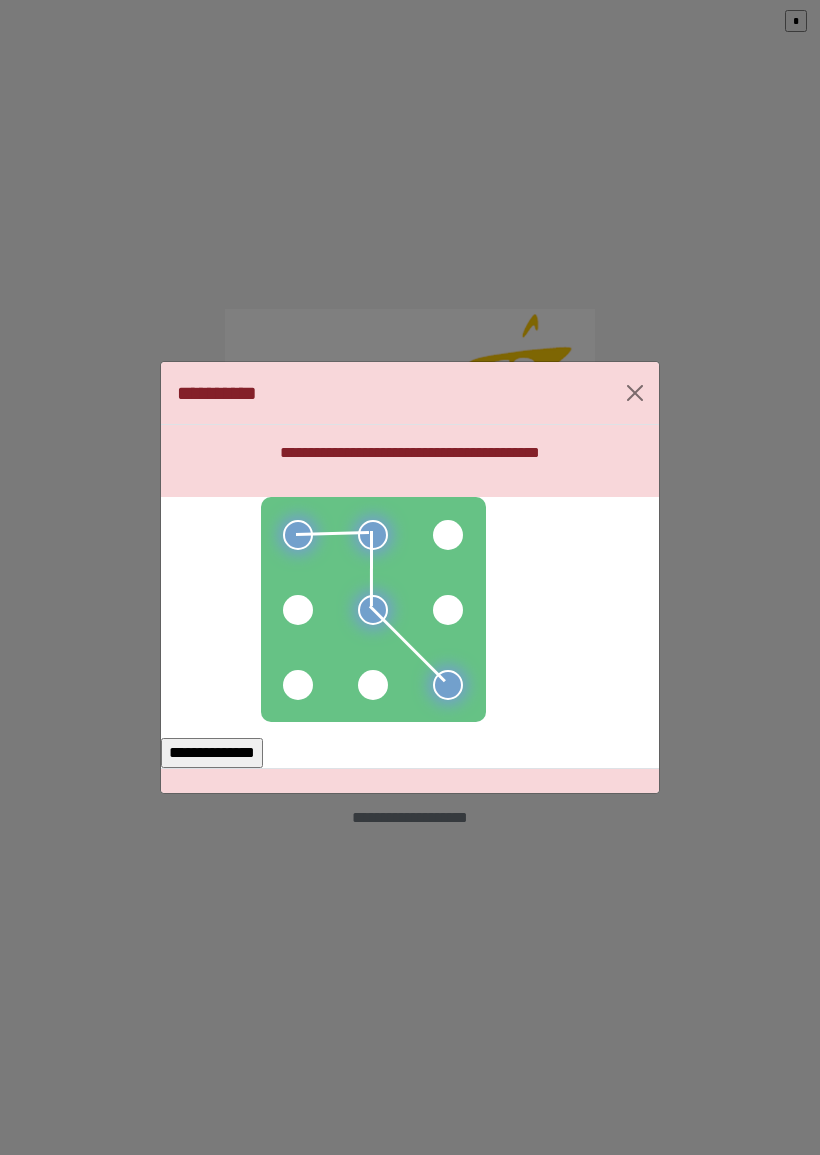 click at bounding box center (448, 610) 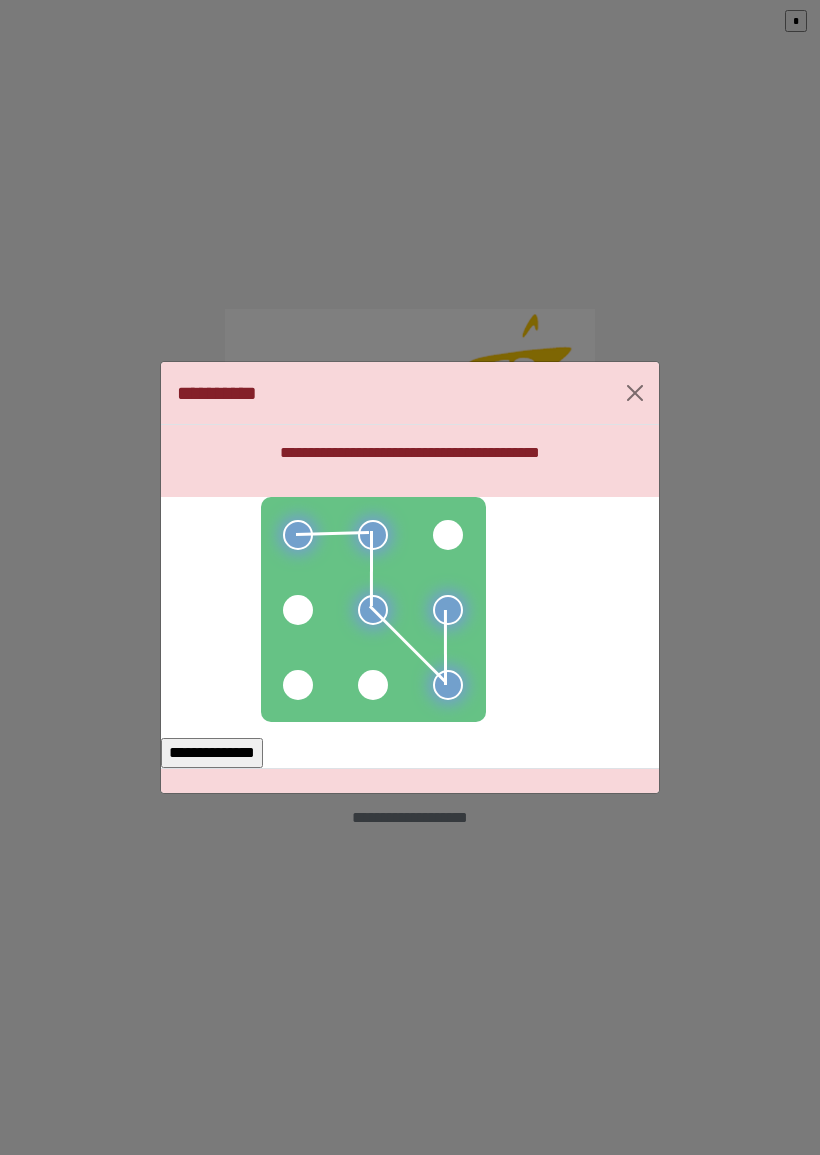 click at bounding box center (298, 610) 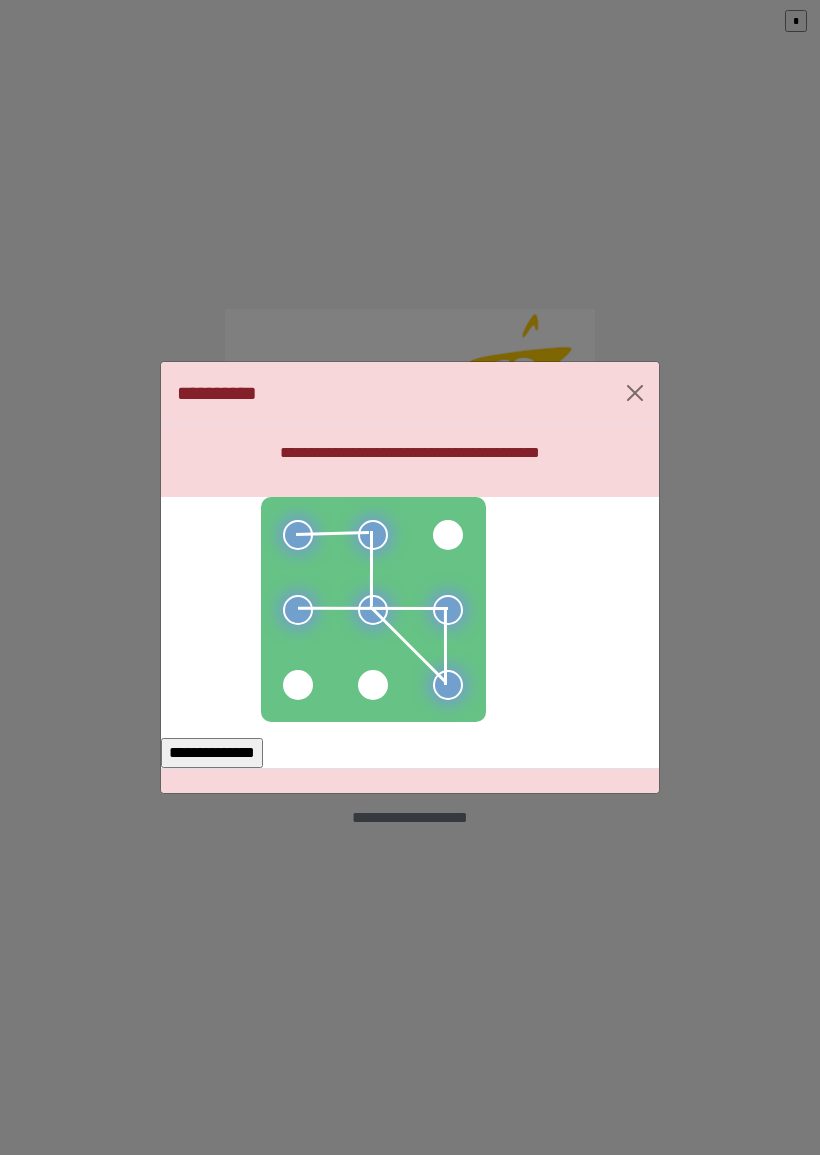 click on "**********" at bounding box center [212, 753] 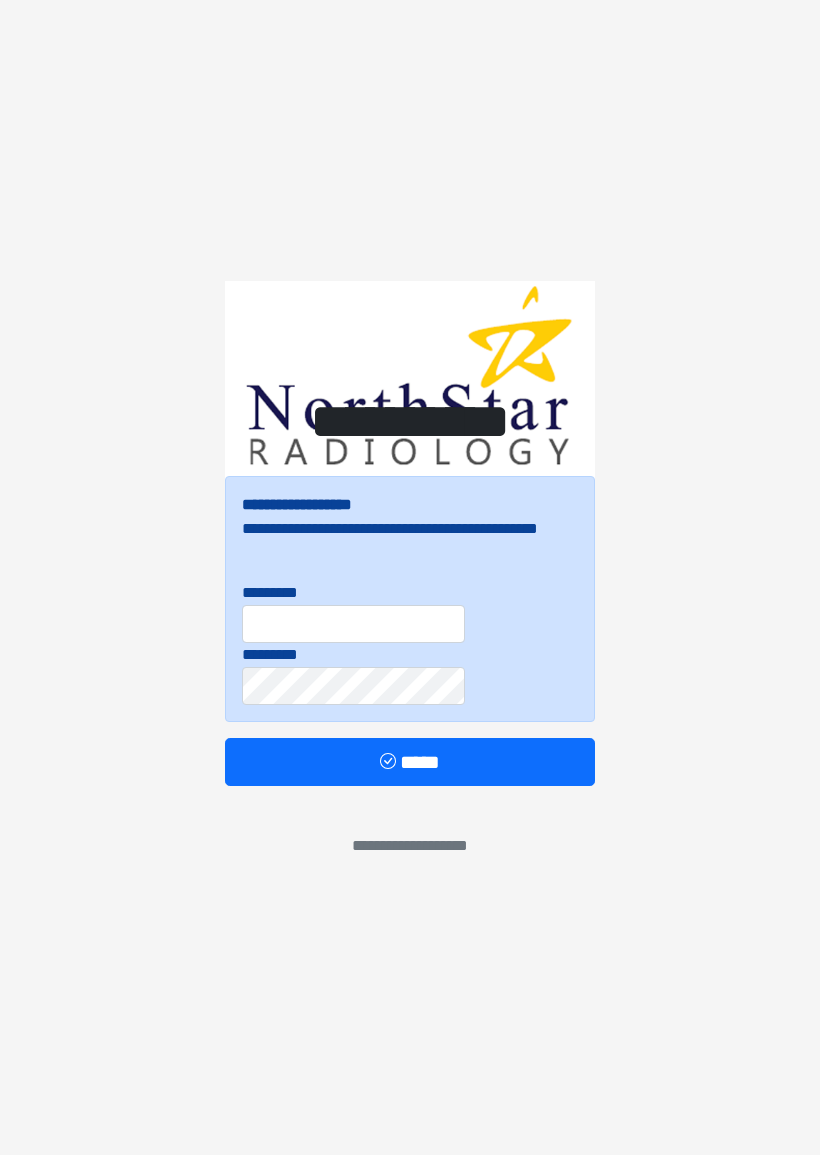 scroll, scrollTop: 0, scrollLeft: 0, axis: both 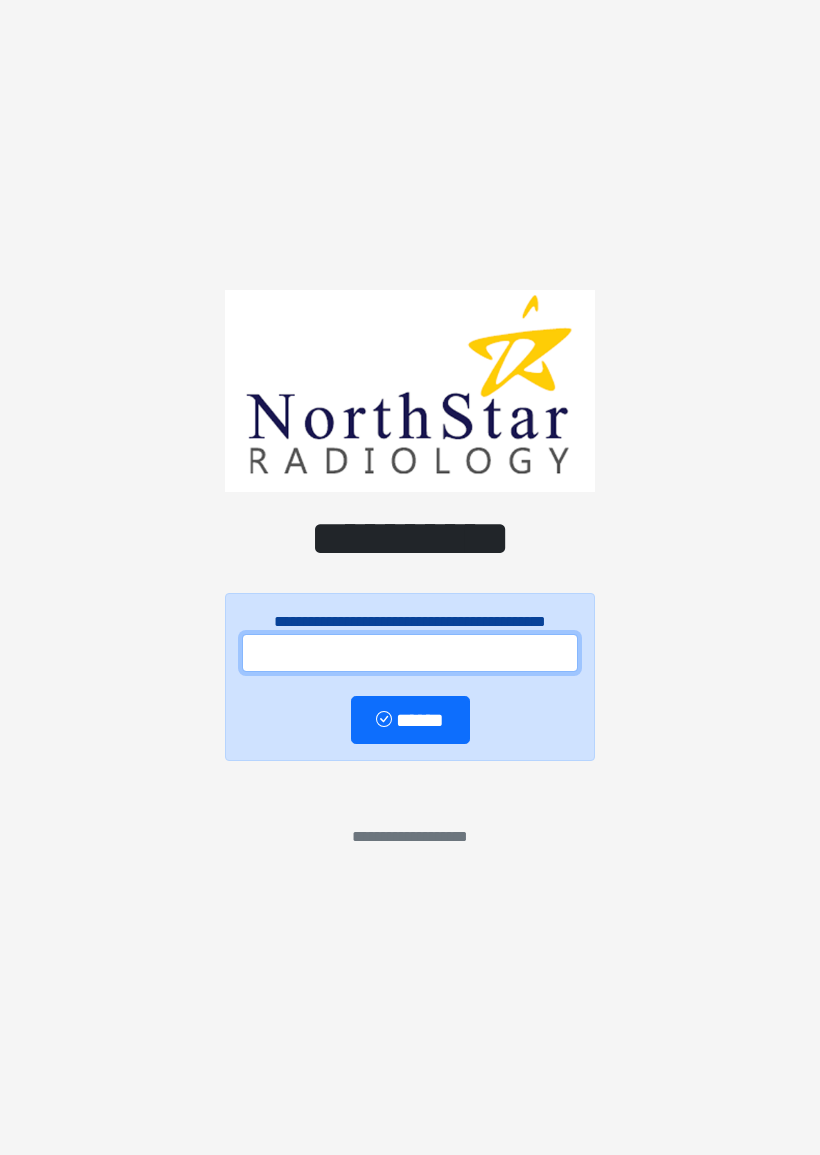 click at bounding box center (410, 653) 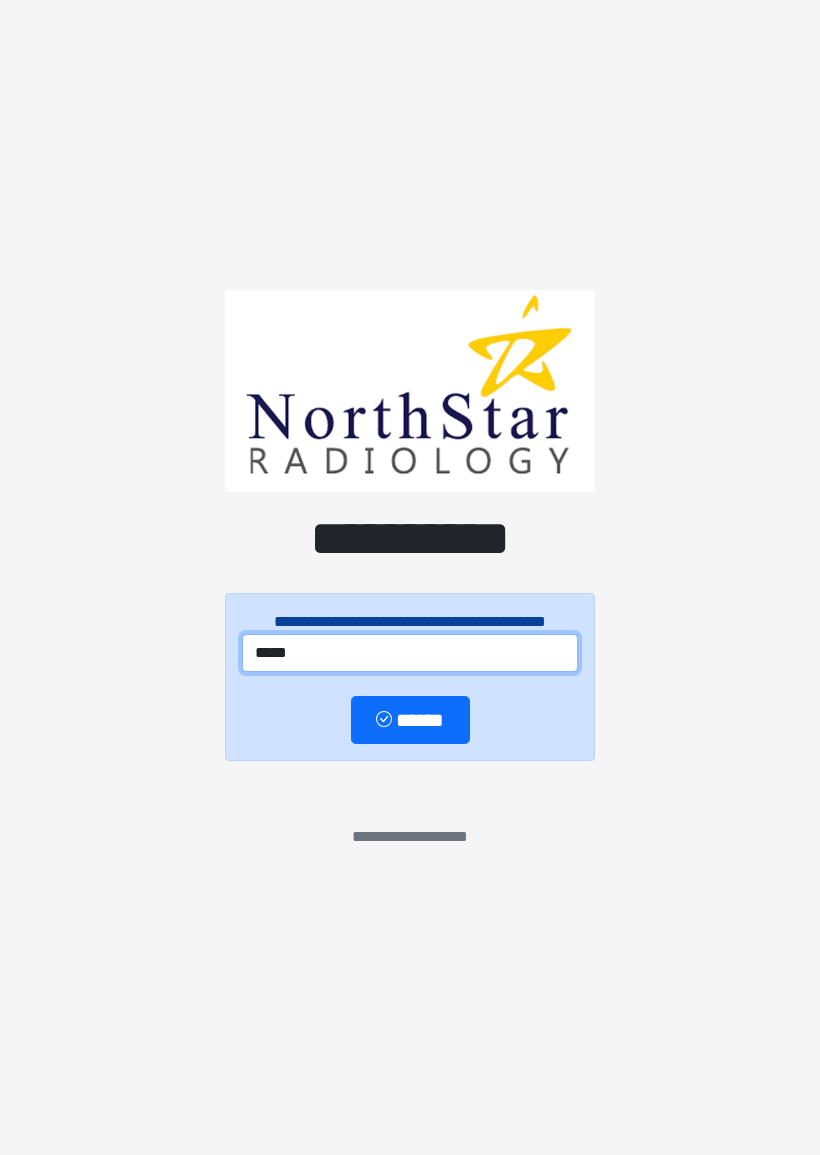 type on "*****" 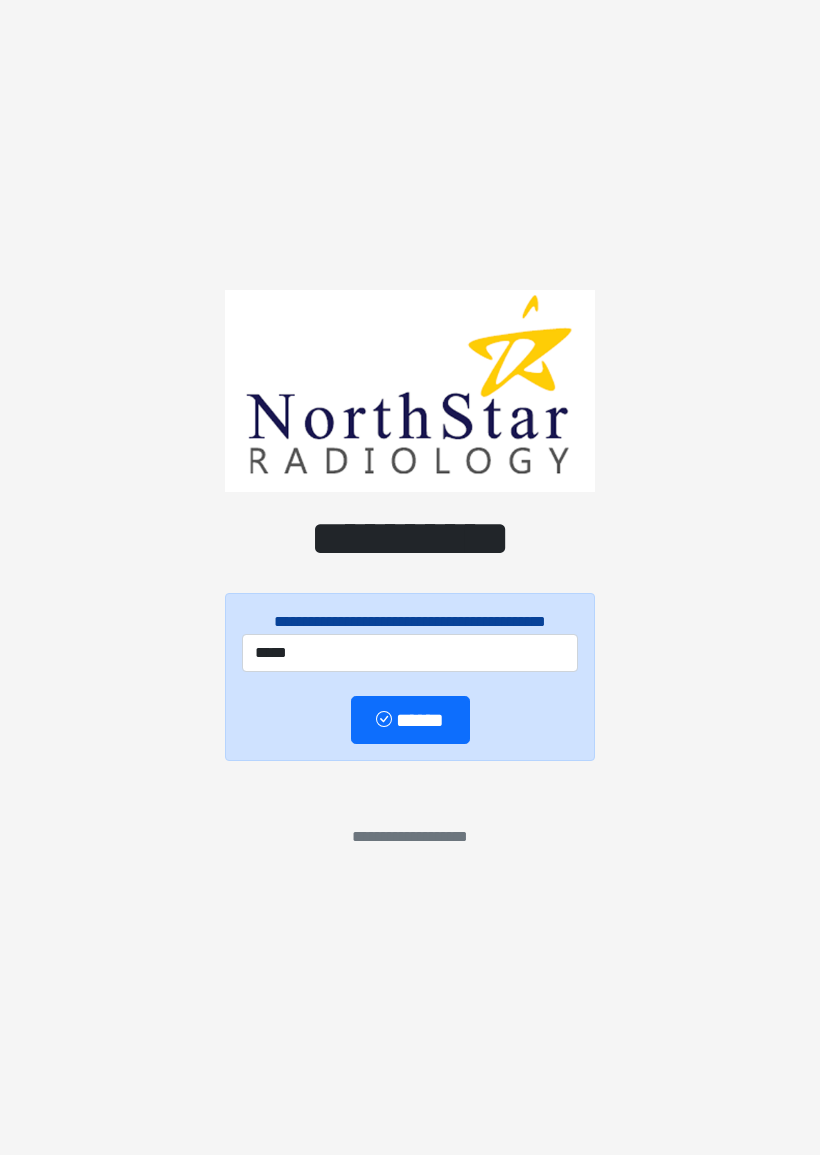 click on "******" at bounding box center [410, 720] 